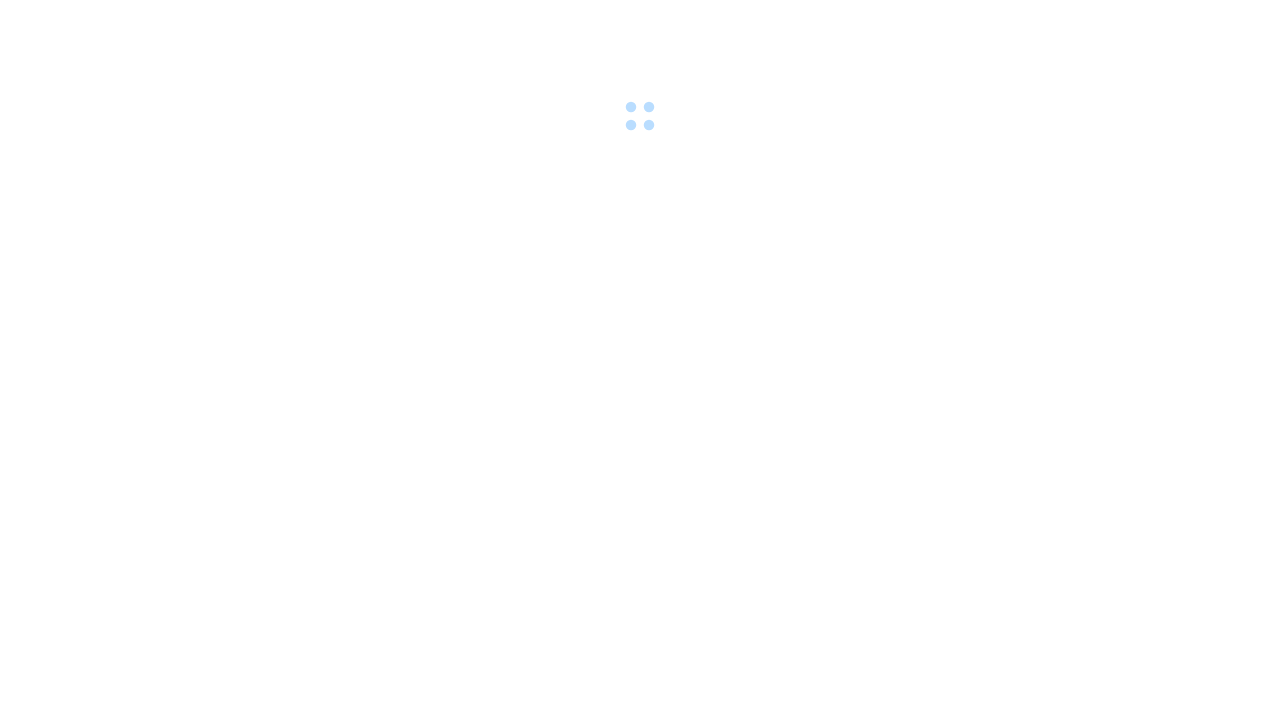 scroll, scrollTop: 0, scrollLeft: 0, axis: both 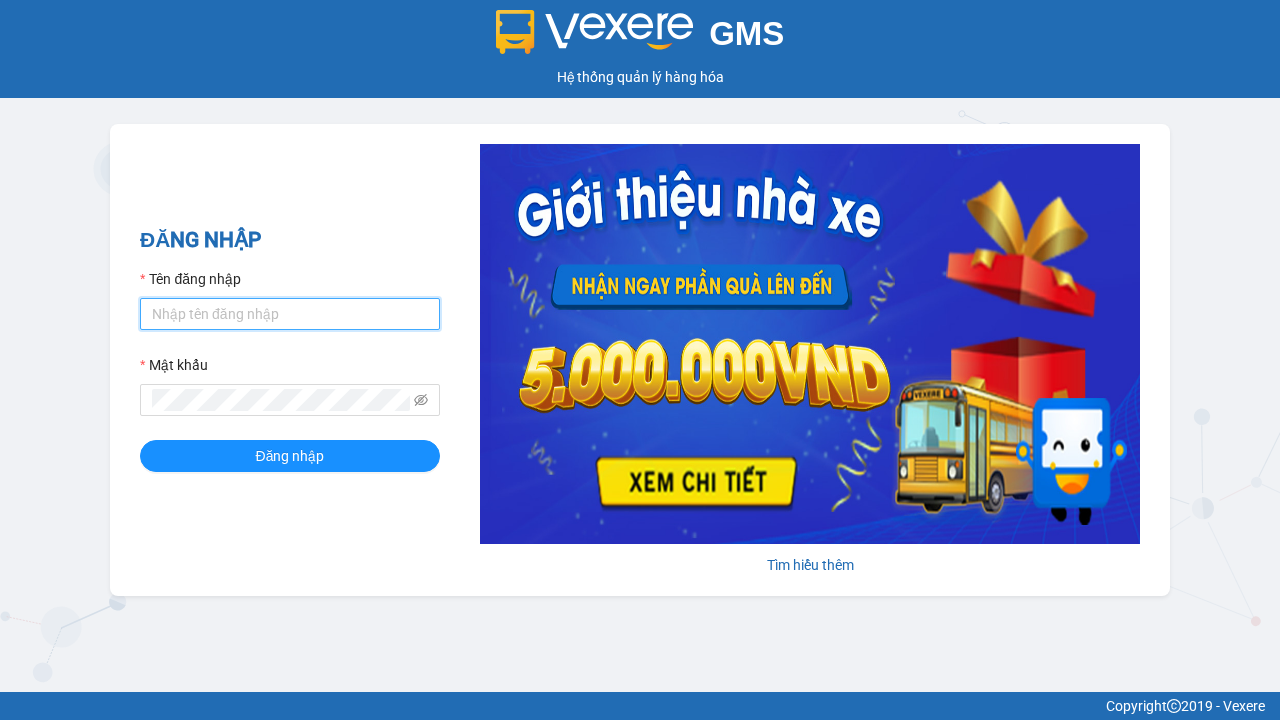 click on "Tên đăng nhập" at bounding box center (290, 314) 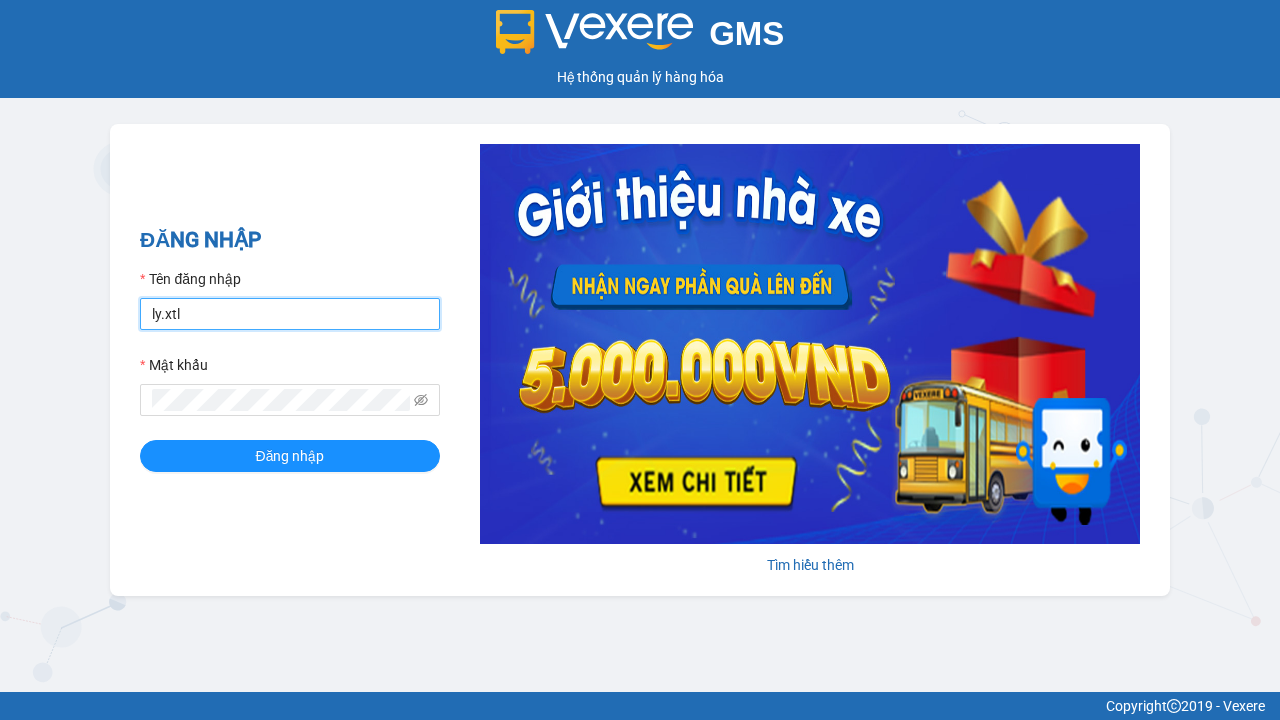 type on "ly.xtl" 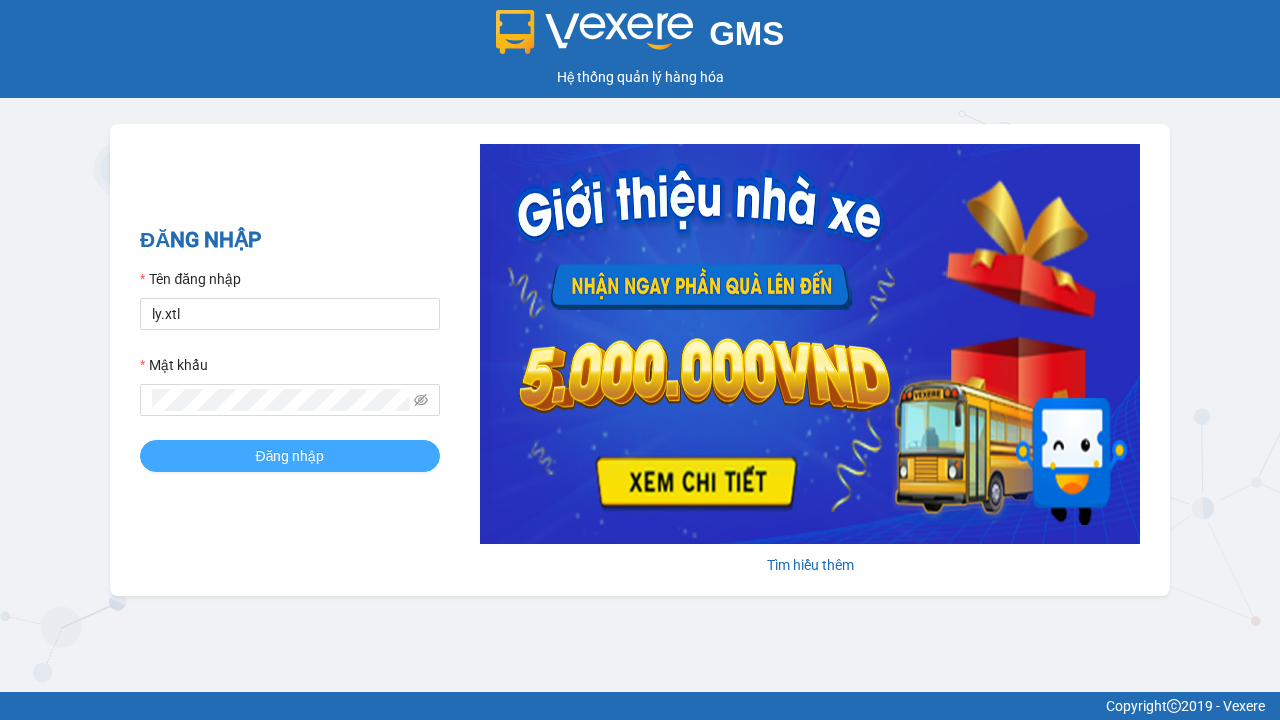click on "Đăng nhập" at bounding box center (290, 456) 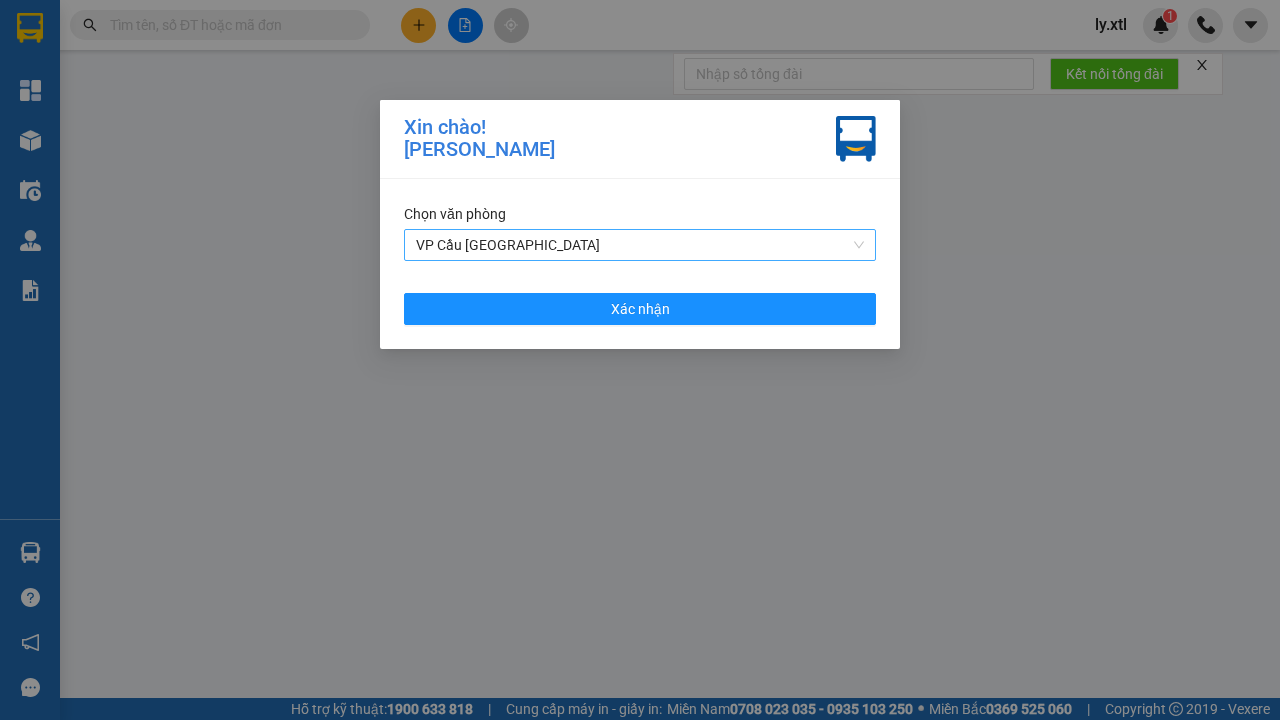 click on "VP Cầu [GEOGRAPHIC_DATA]" at bounding box center (640, 245) 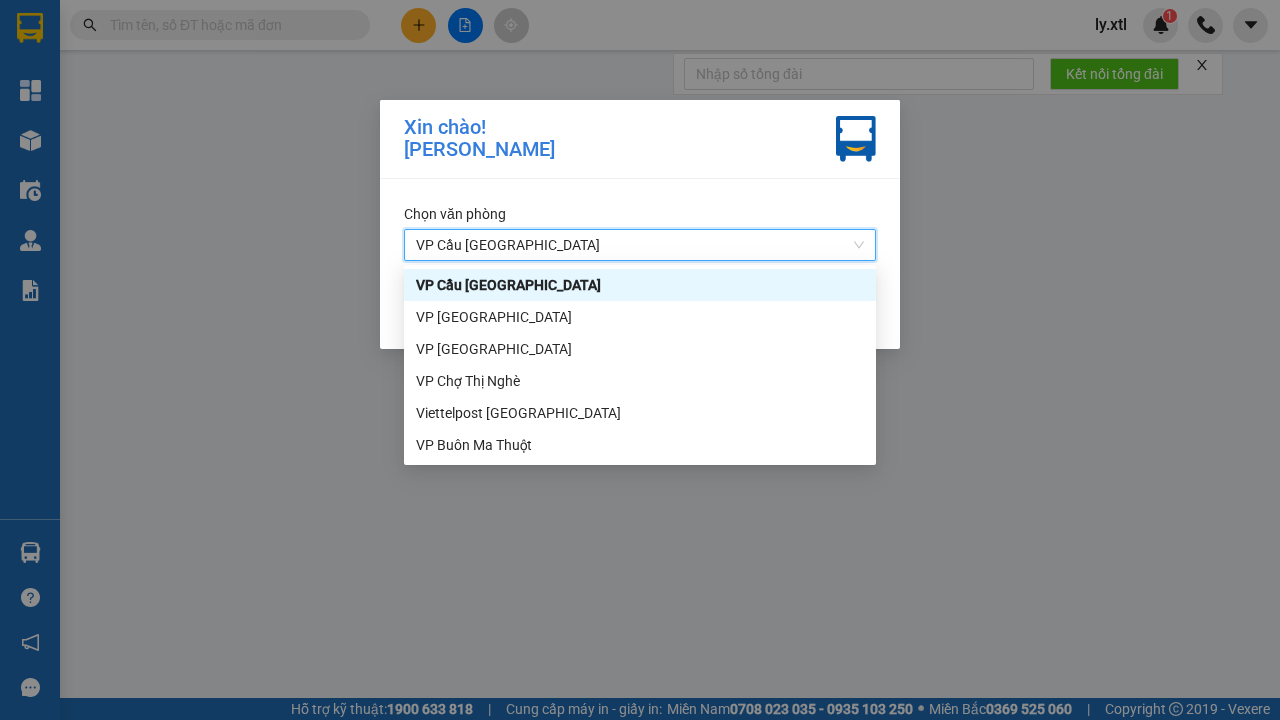 click on "Xác nhận" at bounding box center (640, 309) 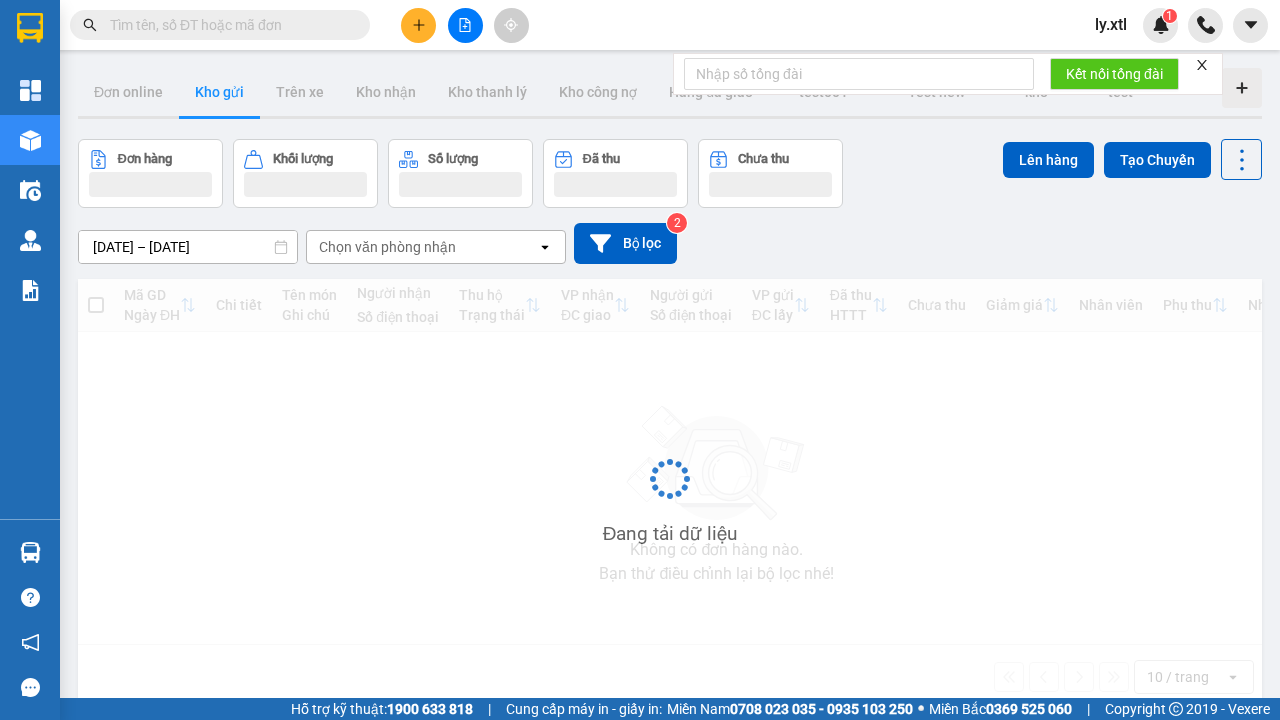 click 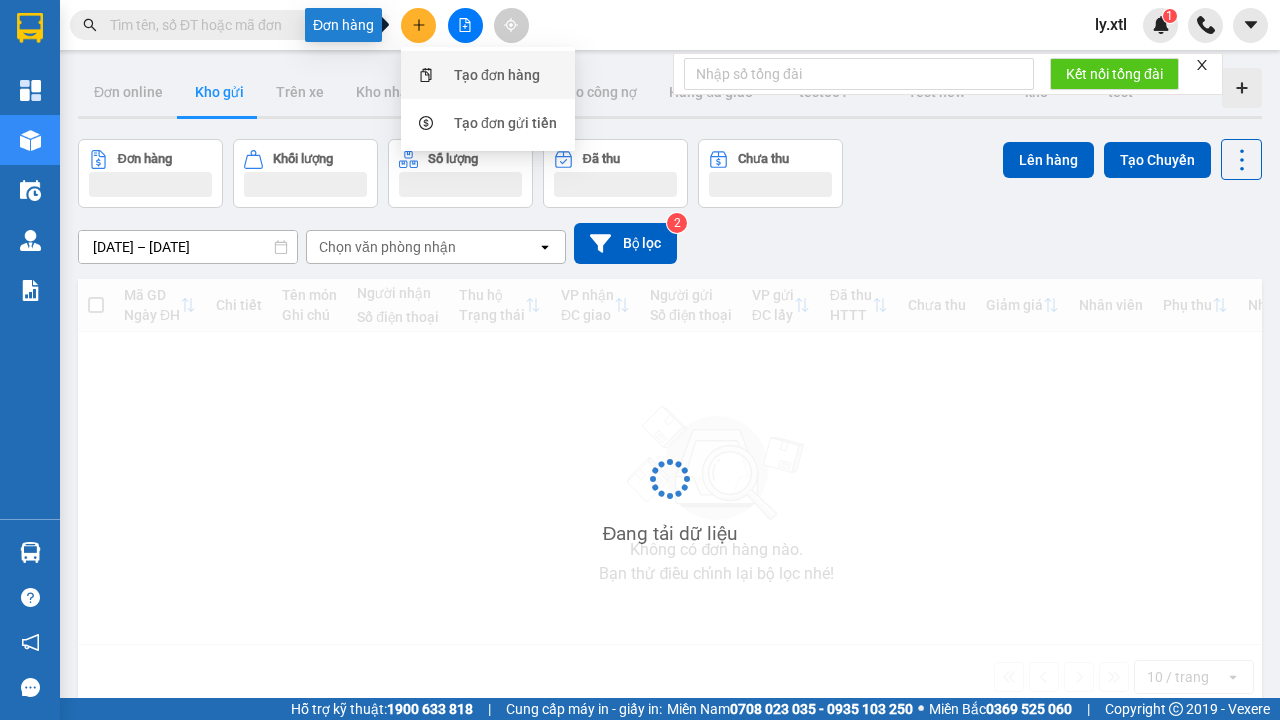 click on "Tạo đơn hàng" at bounding box center (497, 75) 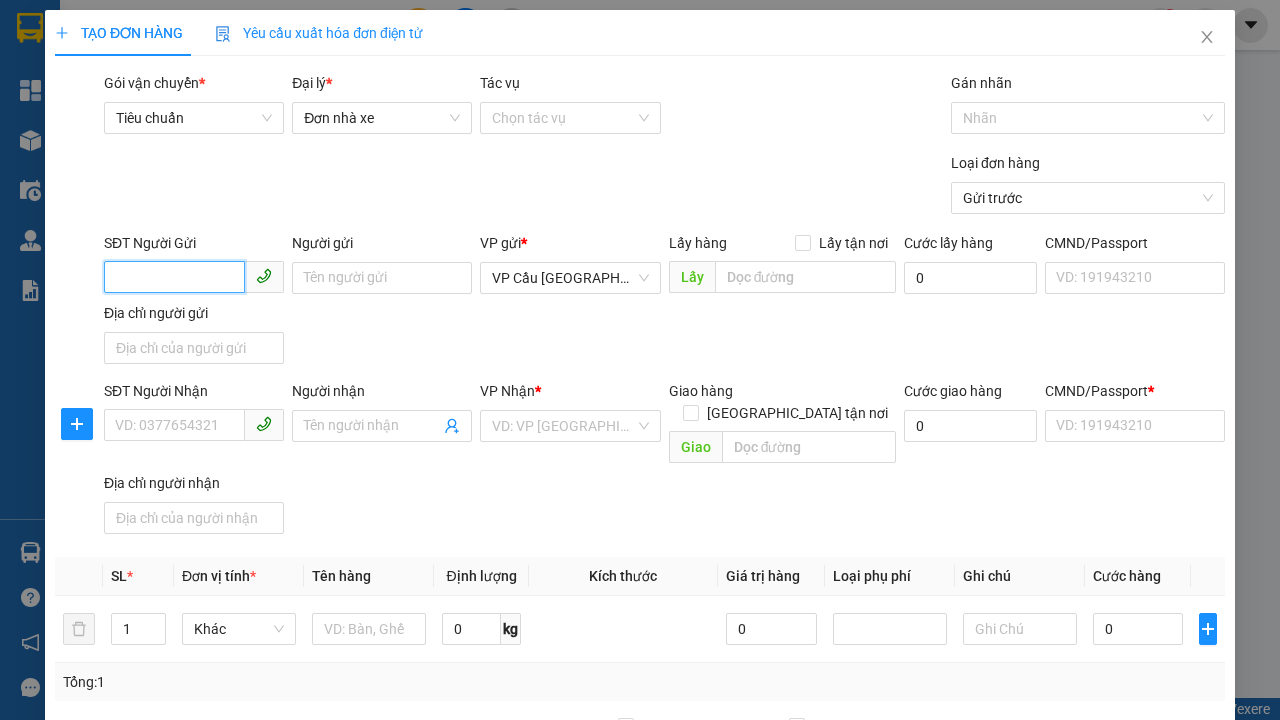 click on "SĐT Người Gửi" at bounding box center [174, 277] 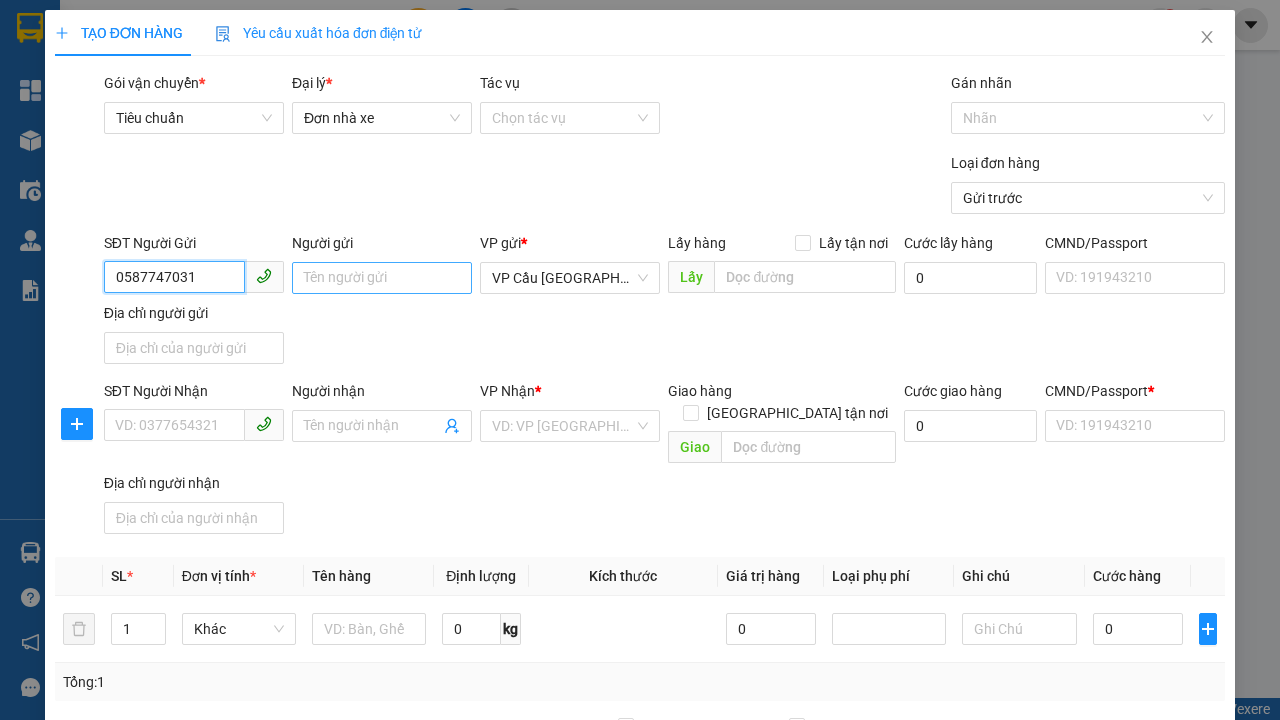 type on "0587747031" 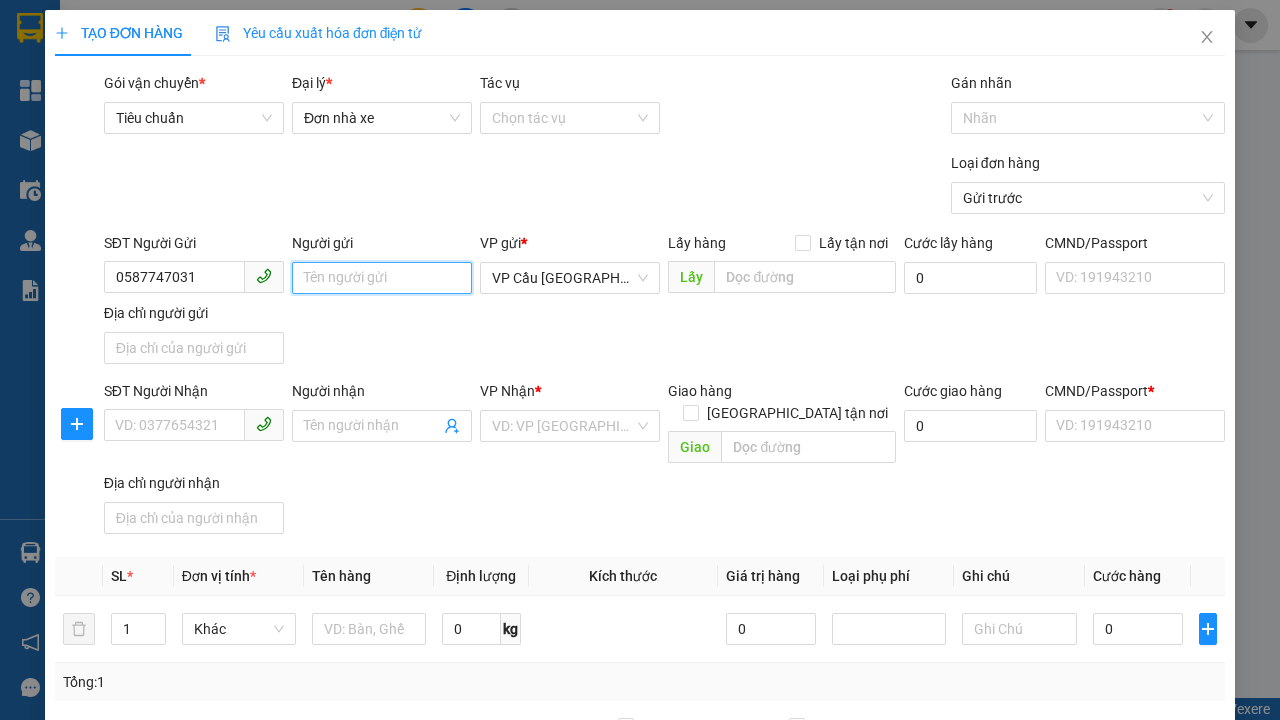 click on "Người gửi" at bounding box center (382, 278) 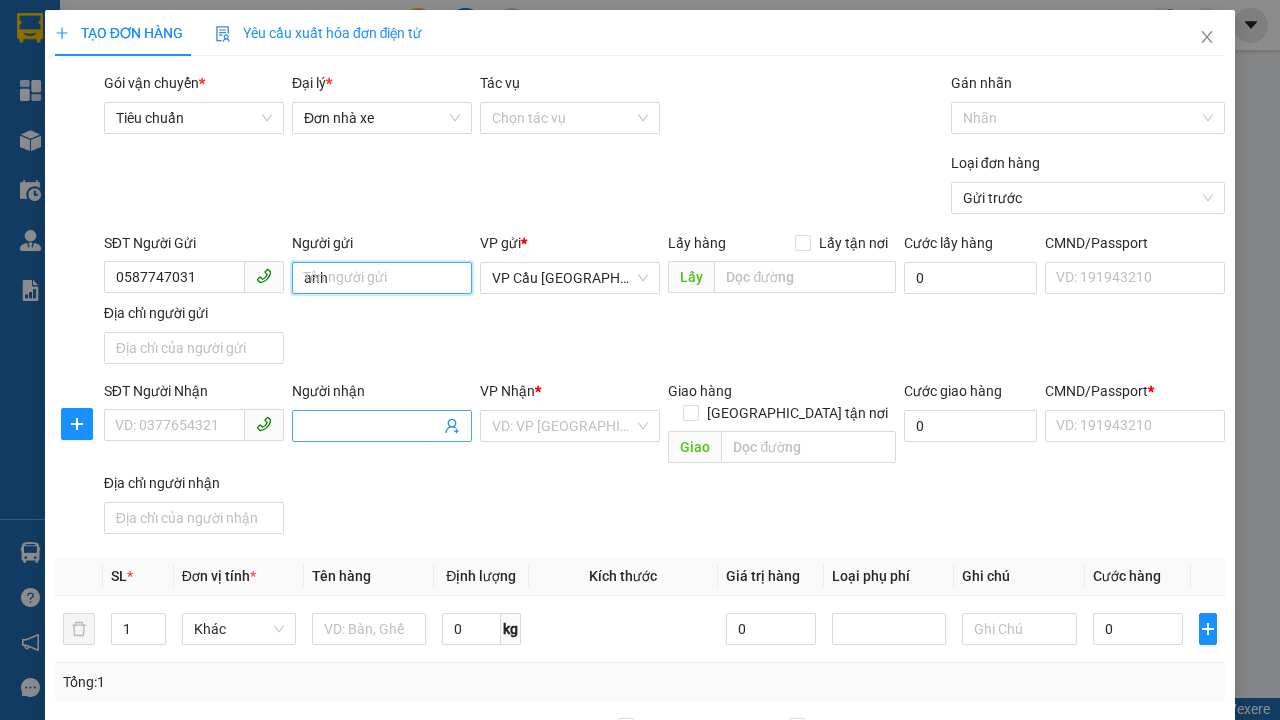 click on "VP Cầu [GEOGRAPHIC_DATA]" at bounding box center (570, 278) 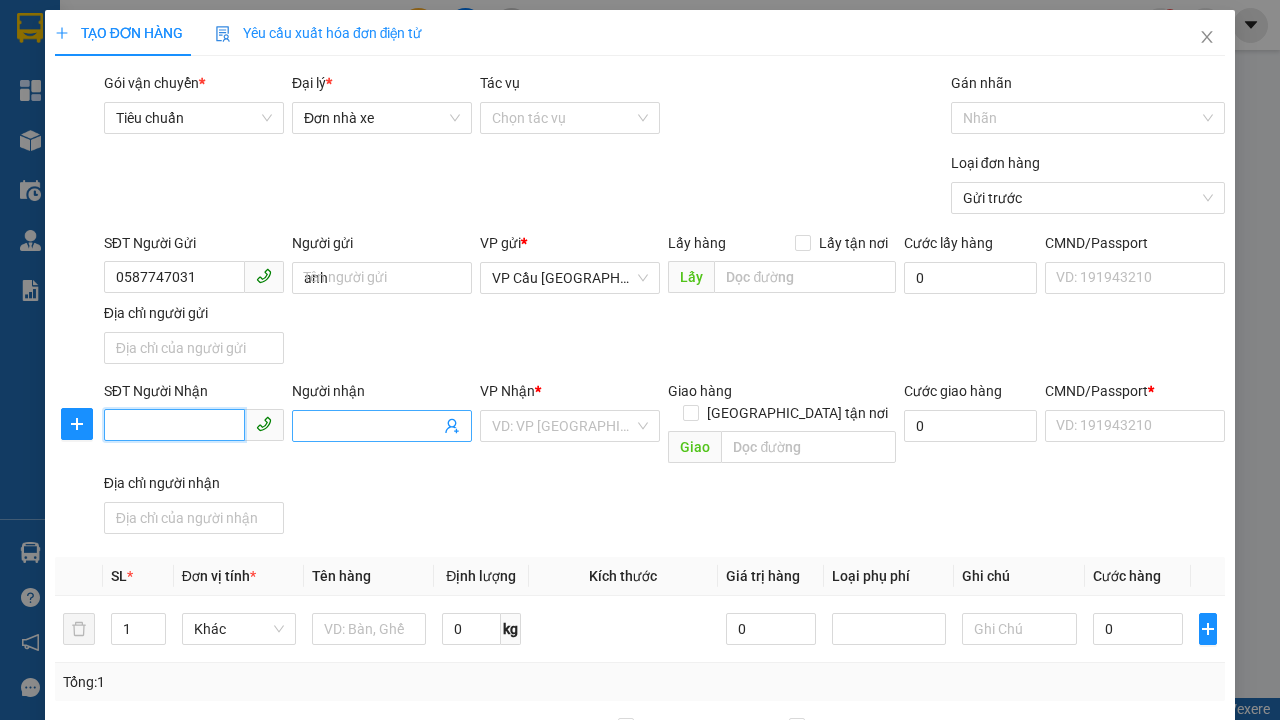click on "SĐT Người Nhận" at bounding box center [174, 425] 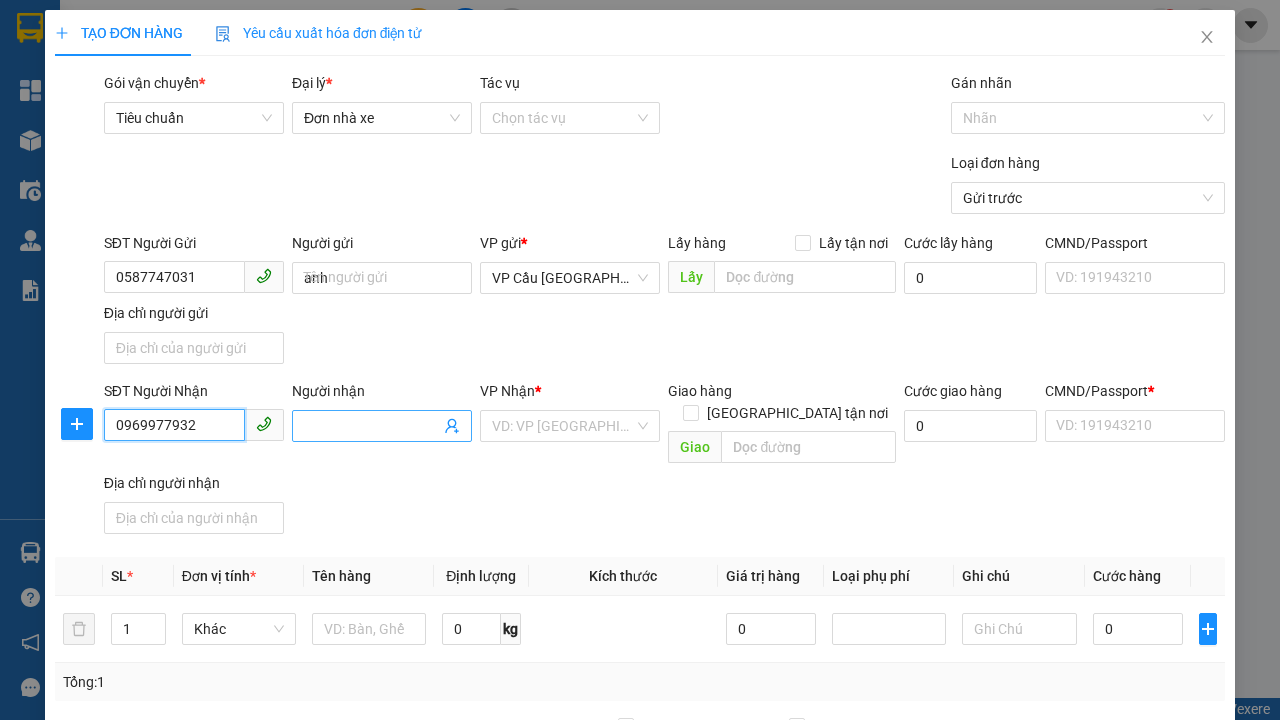 type on "0969977932" 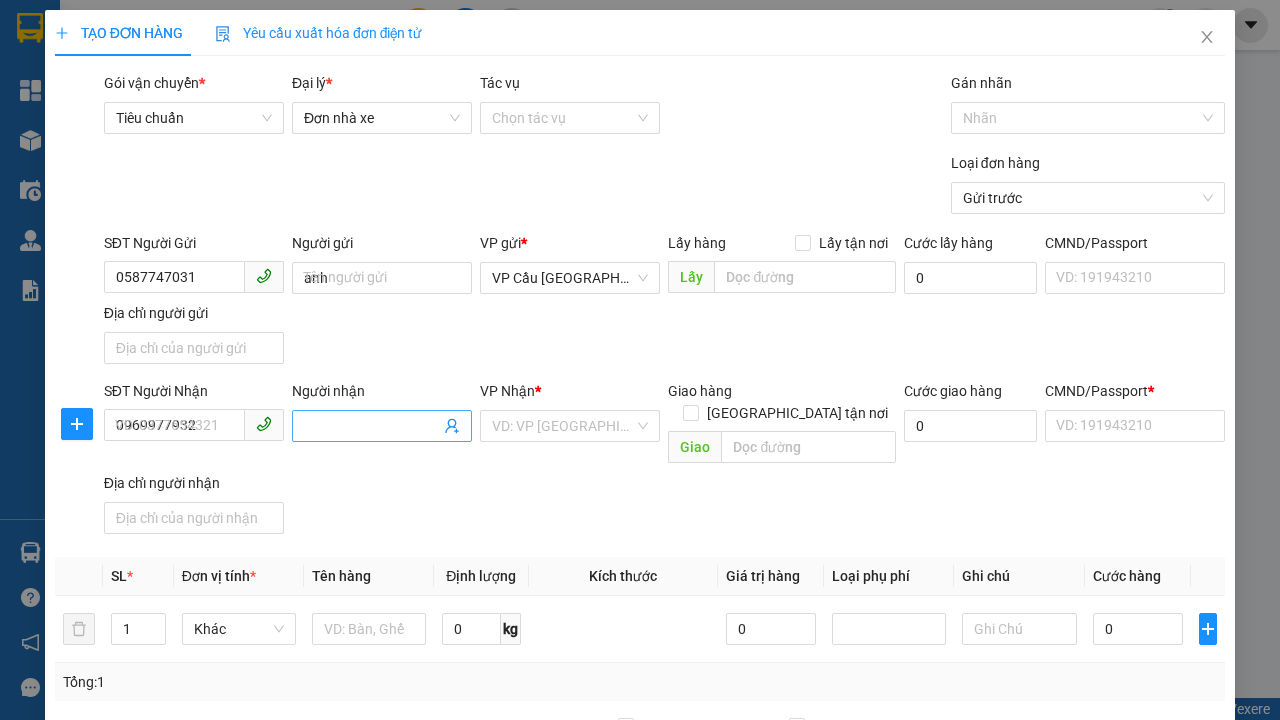 click on "Người nhận" at bounding box center [372, 426] 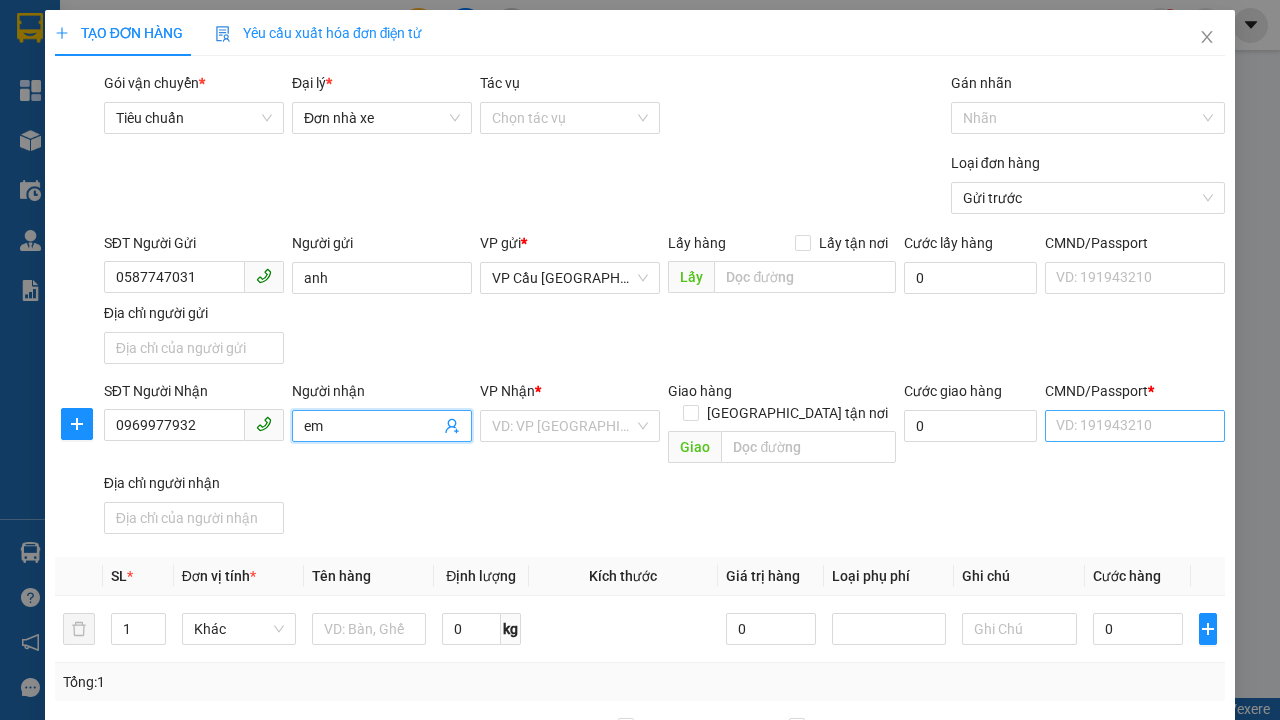 type on "em" 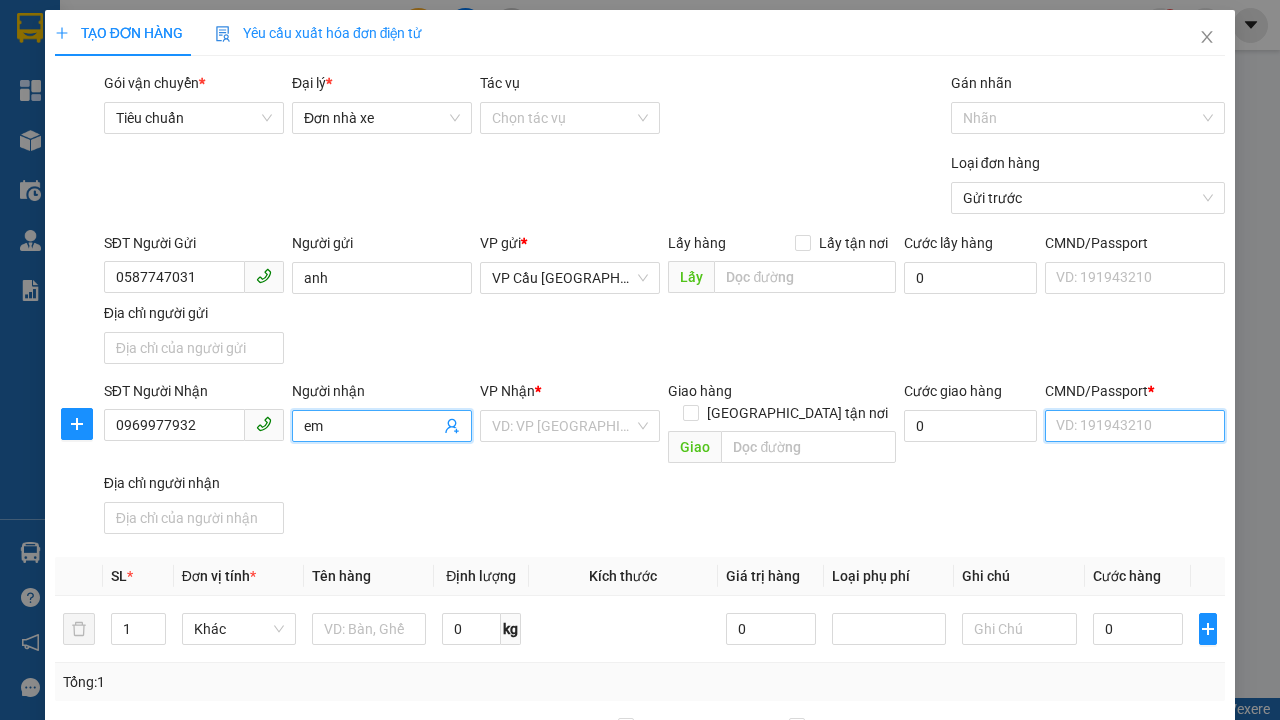 click on "CMND/Passport  *" at bounding box center [1135, 426] 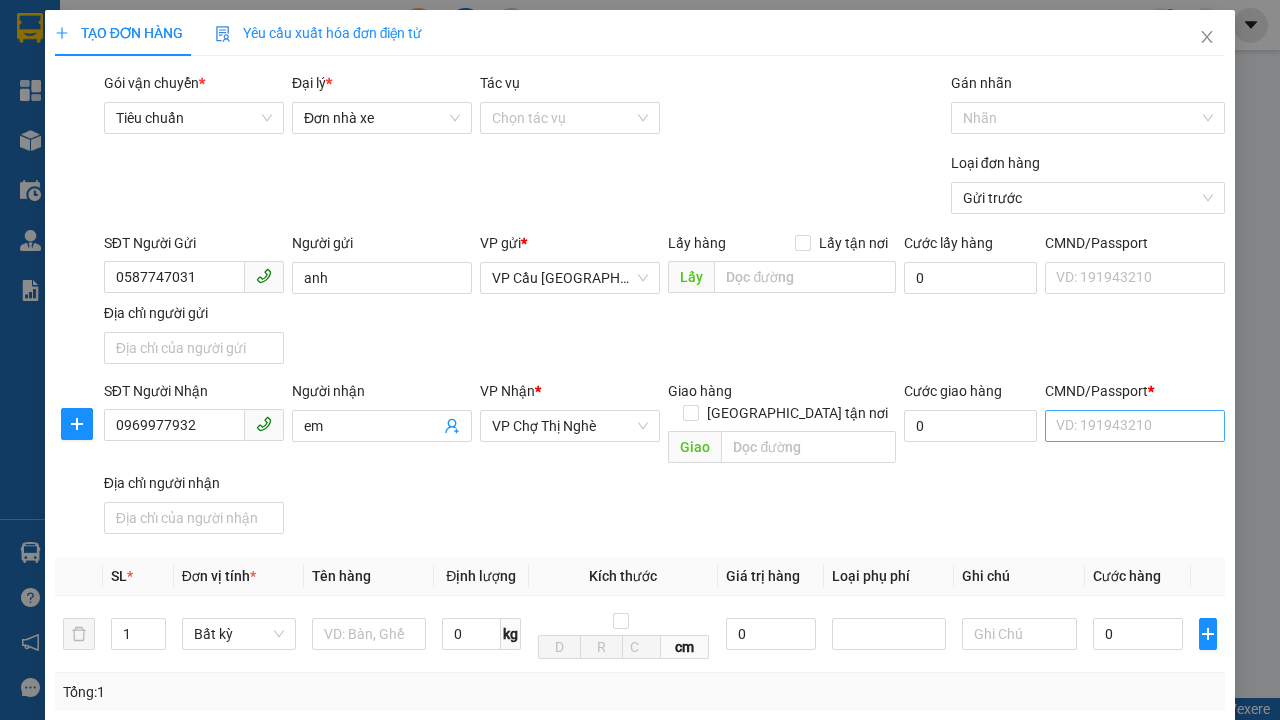 click on "SĐT Người Gửi 0587747031 Người gửi anh VP gửi  * VP Cầu [GEOGRAPHIC_DATA] Lấy hàng Lấy tận nơi Lấy Cước lấy hàng 0 CMND/Passport VD: [PASSPORT] Địa chỉ người gửi" at bounding box center [664, 302] 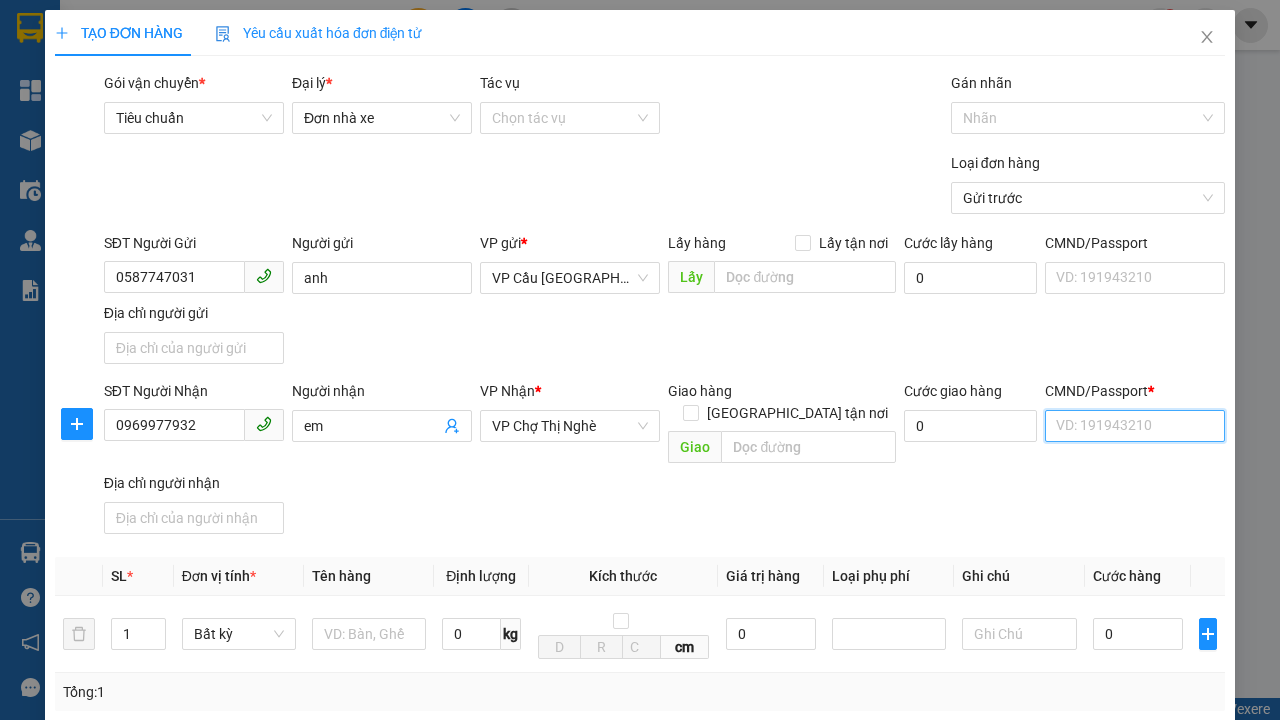 click on "CMND/Passport  *" at bounding box center (1135, 426) 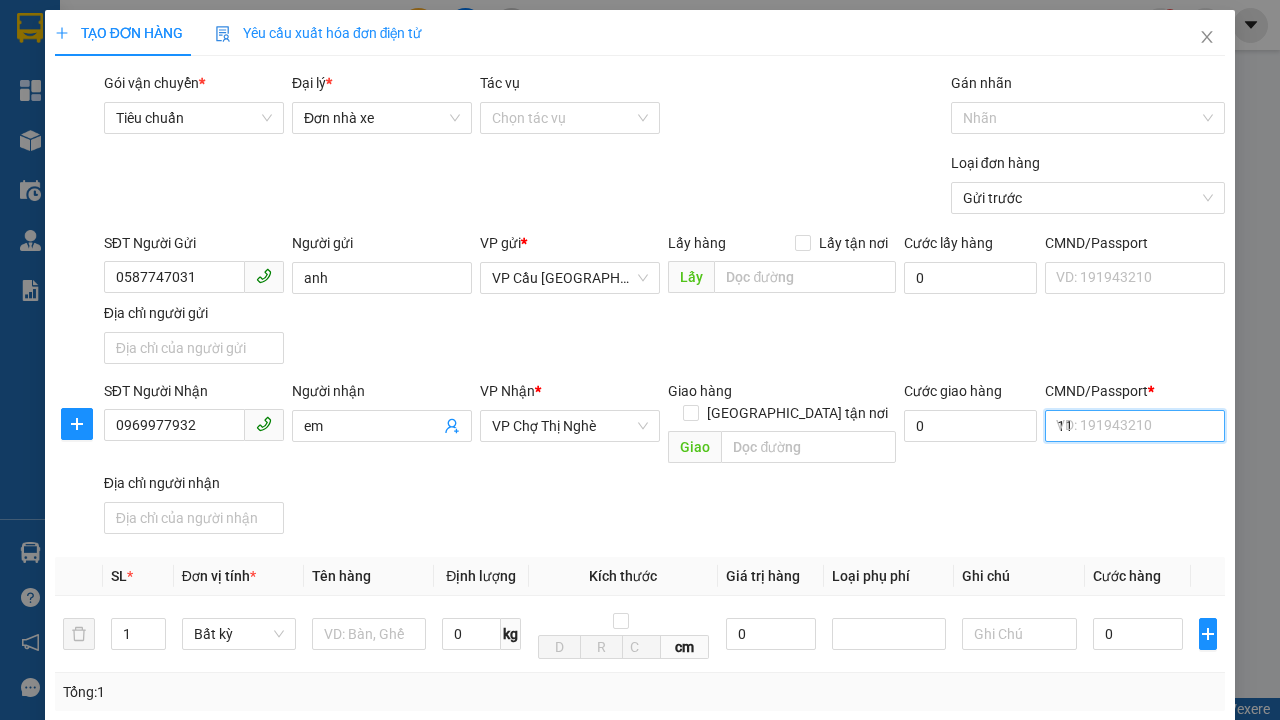 type on "11" 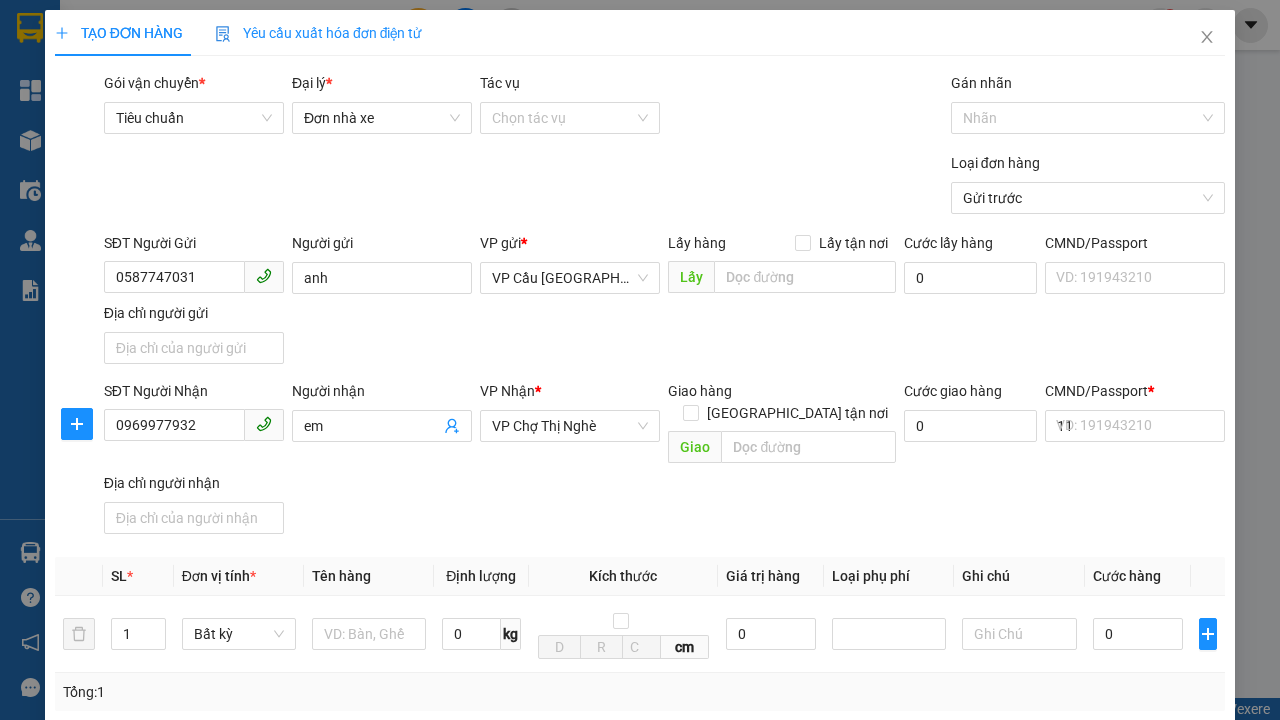 click on "SĐT Người Nhận 0969977932 Người nhận em VP Nhận  * VP Chợ Thị Nghè Giao hàng Giao tận nơi Giao Cước giao hàng 0 CMND/Passport  * 11 VD: [PASSPORT] Địa chỉ người nhận" at bounding box center (664, 461) 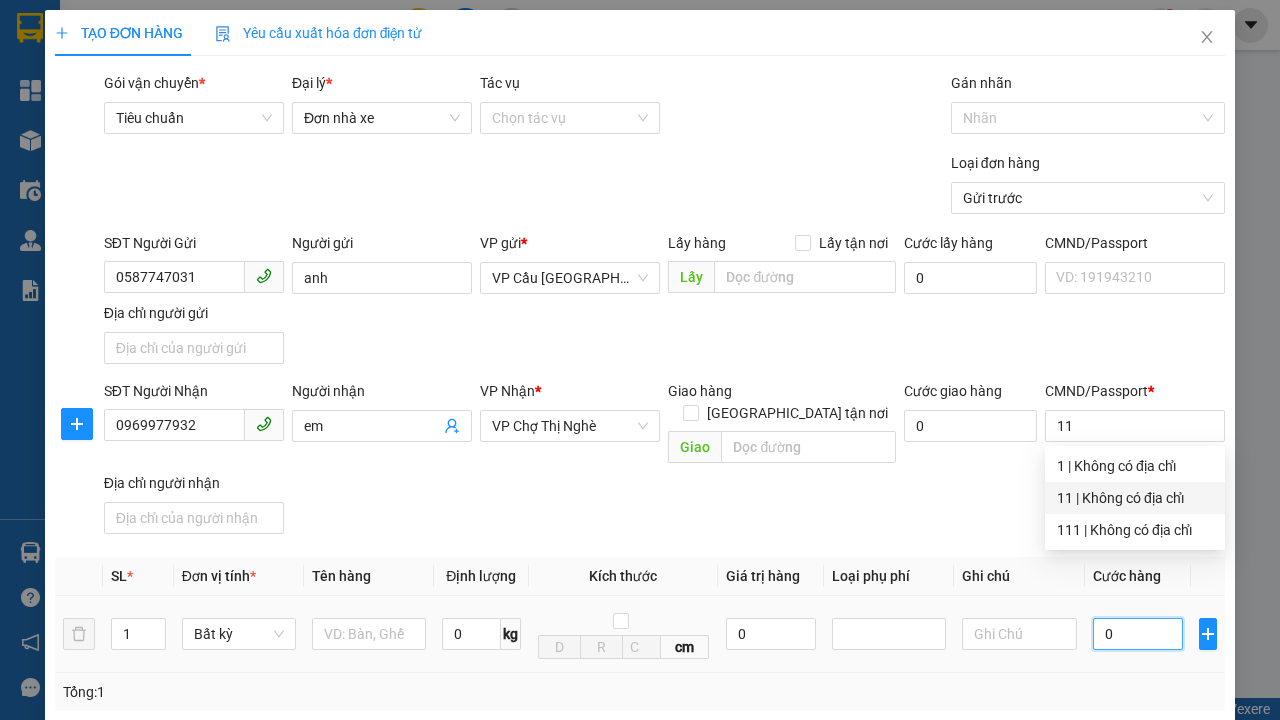 click on "0" at bounding box center [1138, 634] 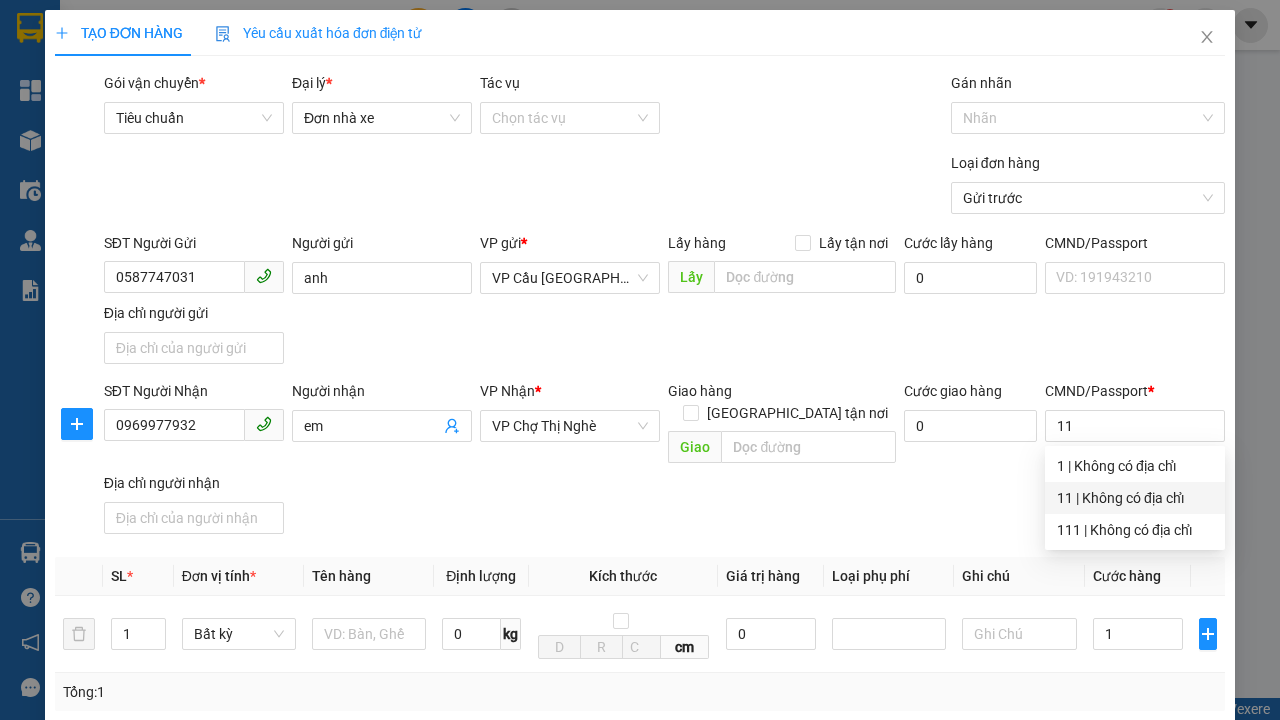 click on "Ghi chú" at bounding box center (1019, 576) 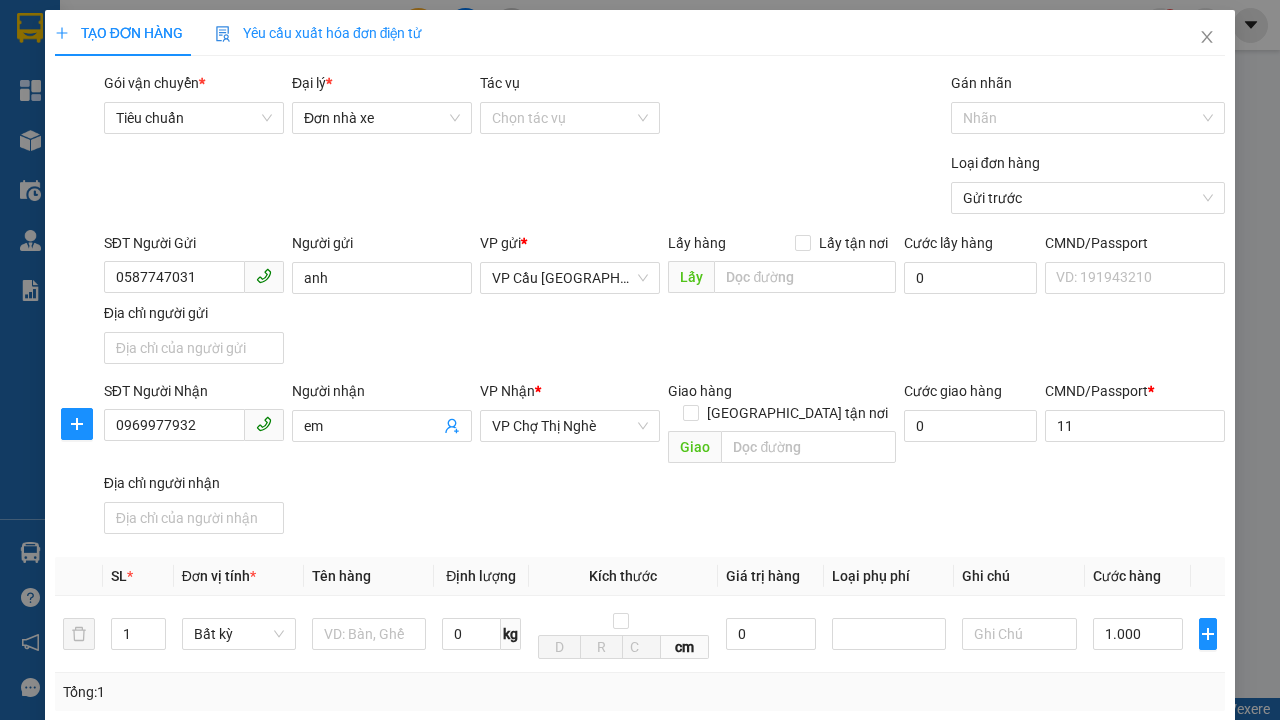 click on "[PERSON_NAME]" at bounding box center (1027, 1079) 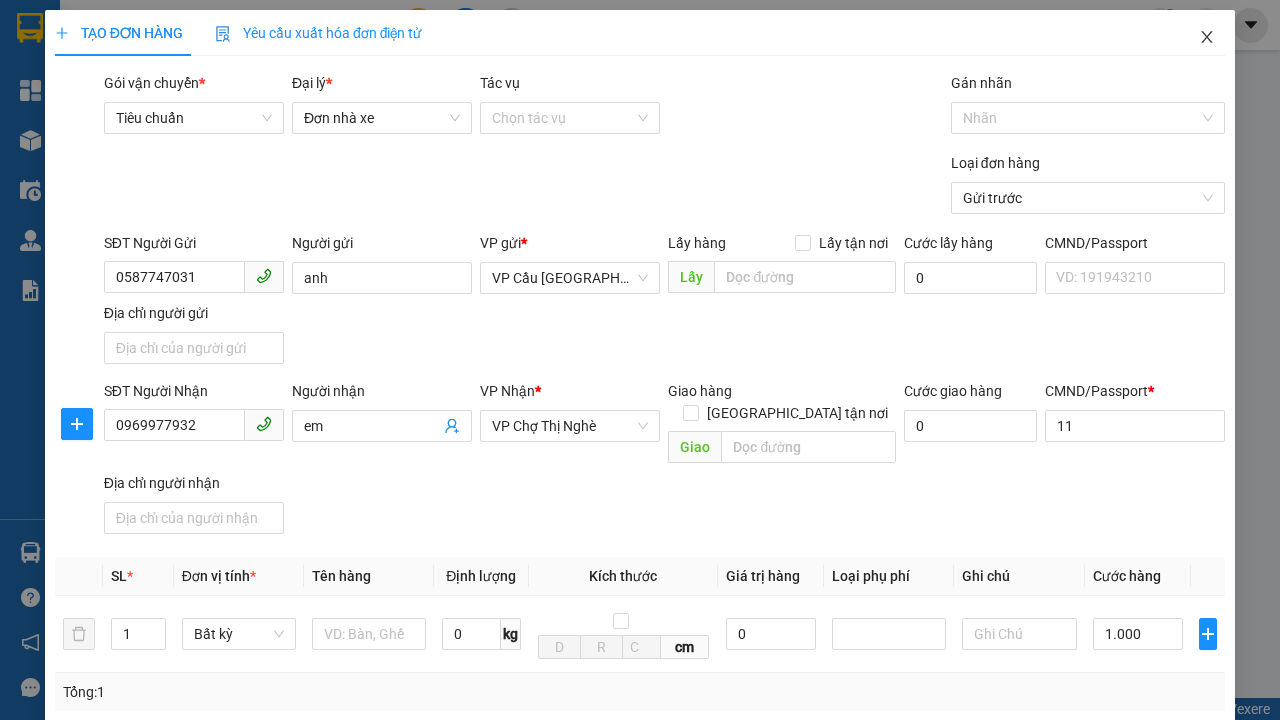 click 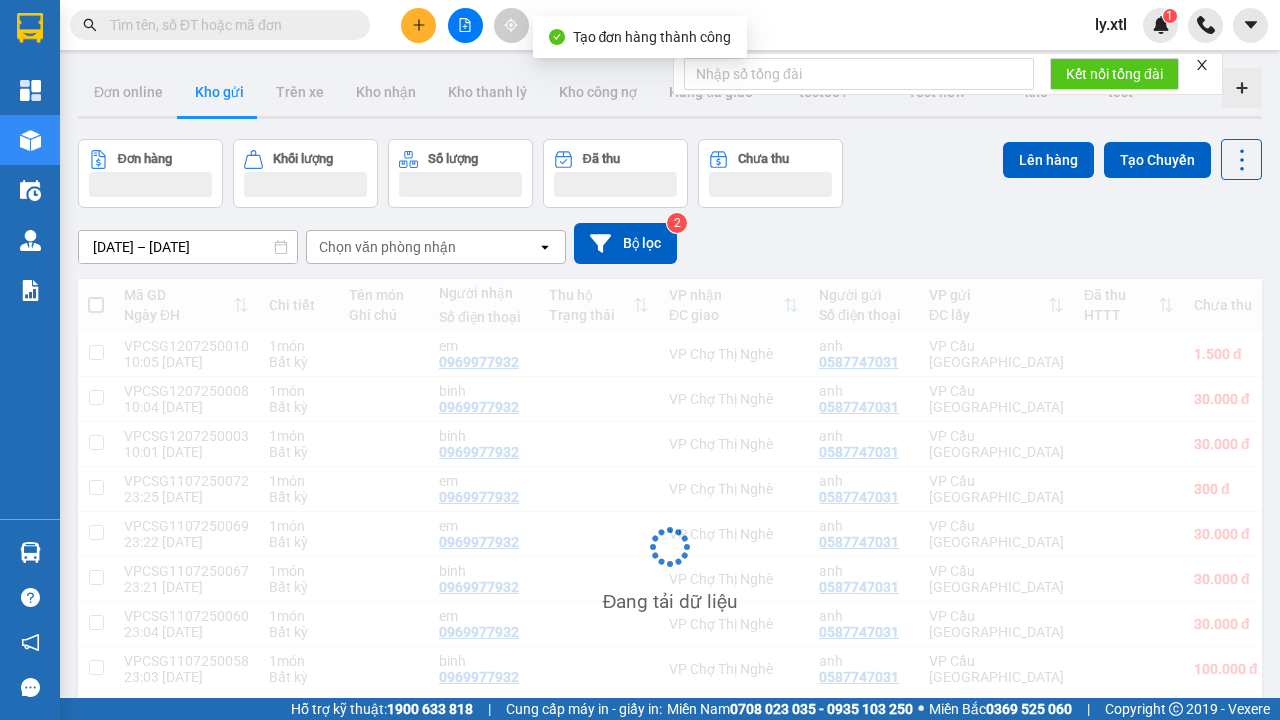 scroll, scrollTop: 3, scrollLeft: 0, axis: vertical 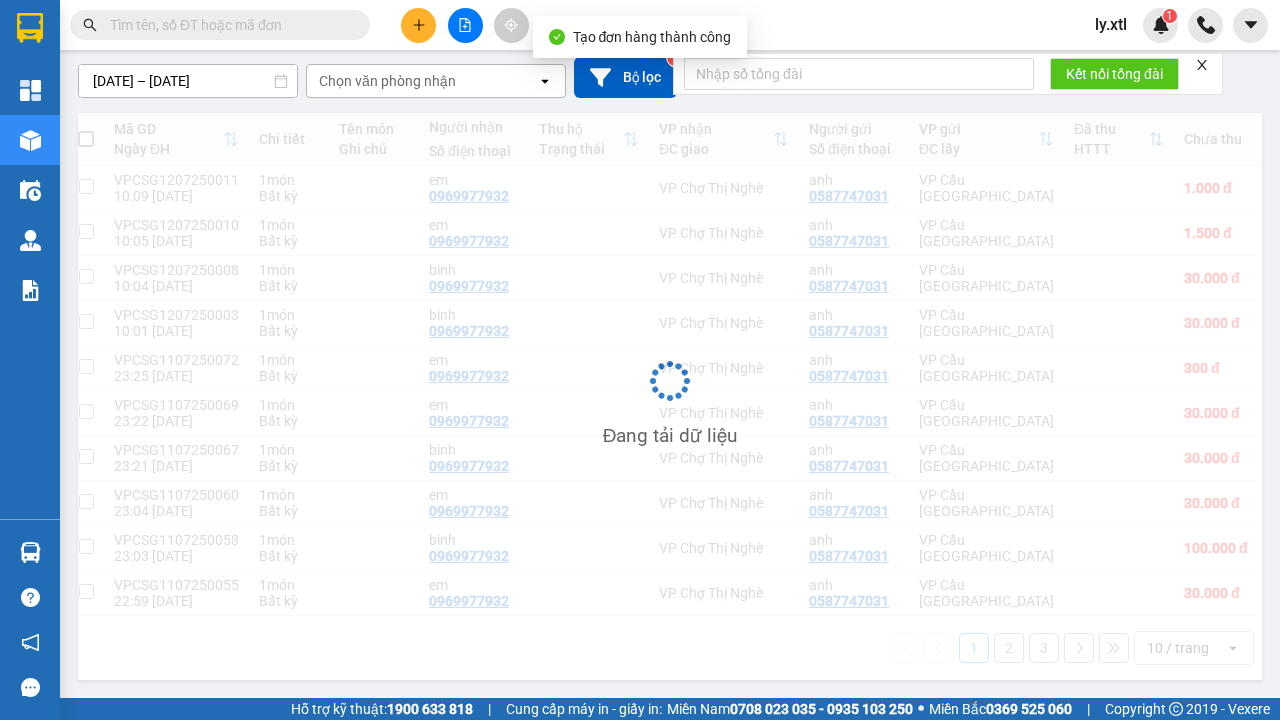 click at bounding box center (86, 186) 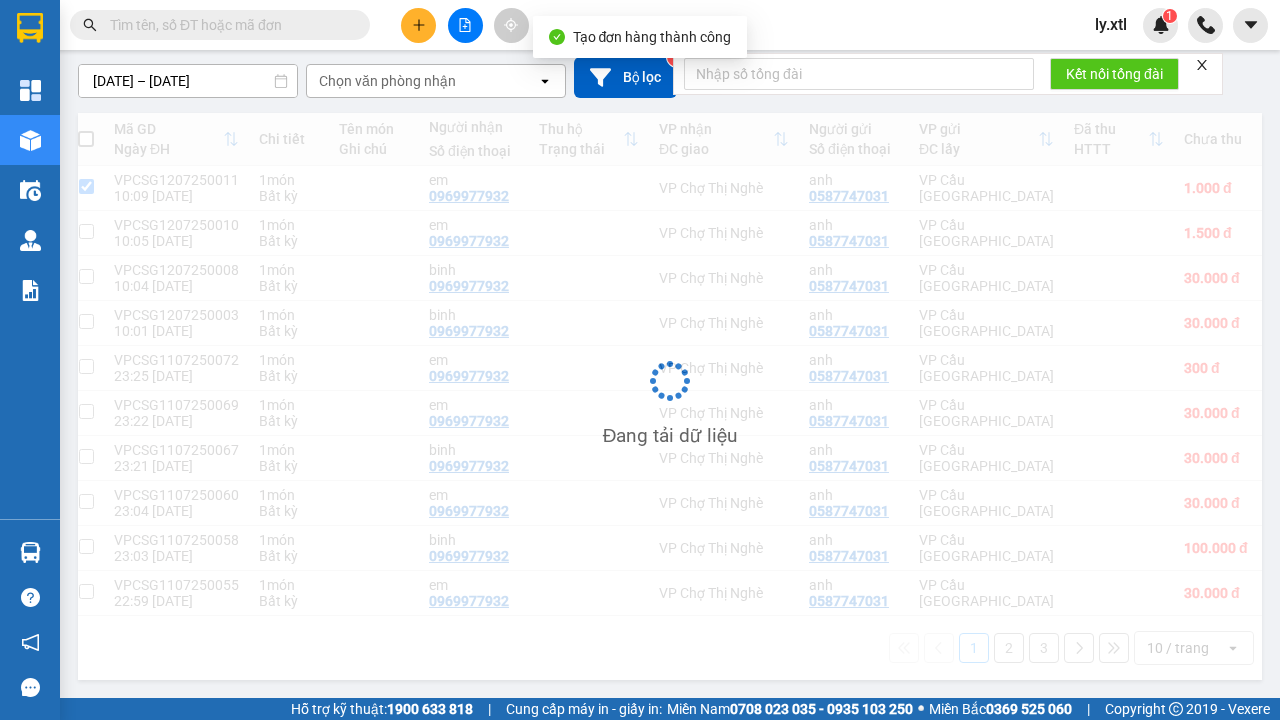 checkbox on "true" 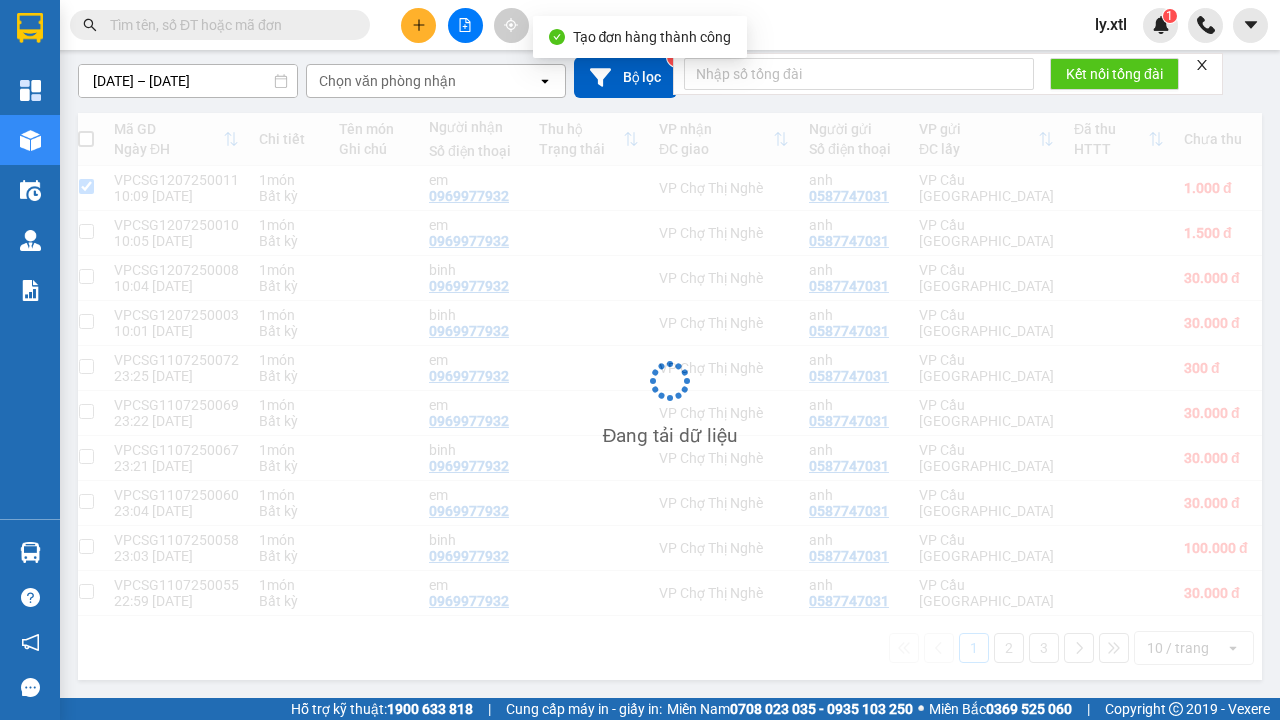 click on "Lên hàng" at bounding box center [1048, -6] 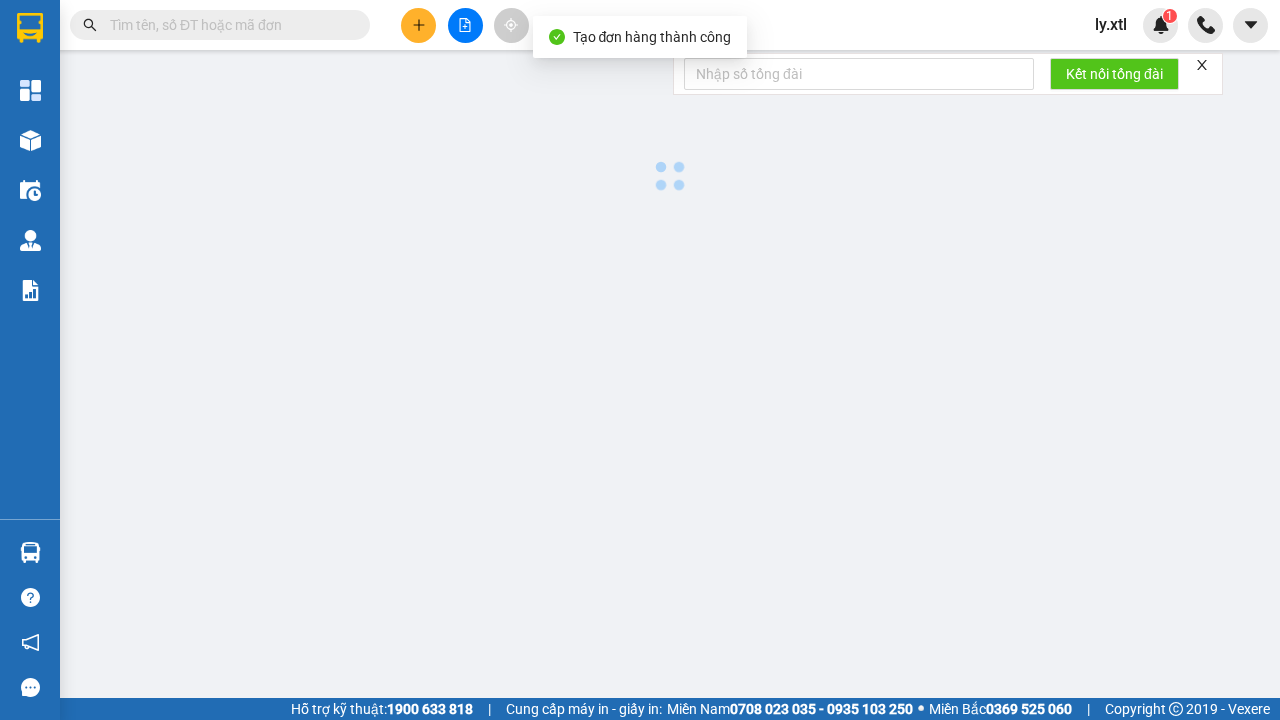 scroll, scrollTop: 0, scrollLeft: 0, axis: both 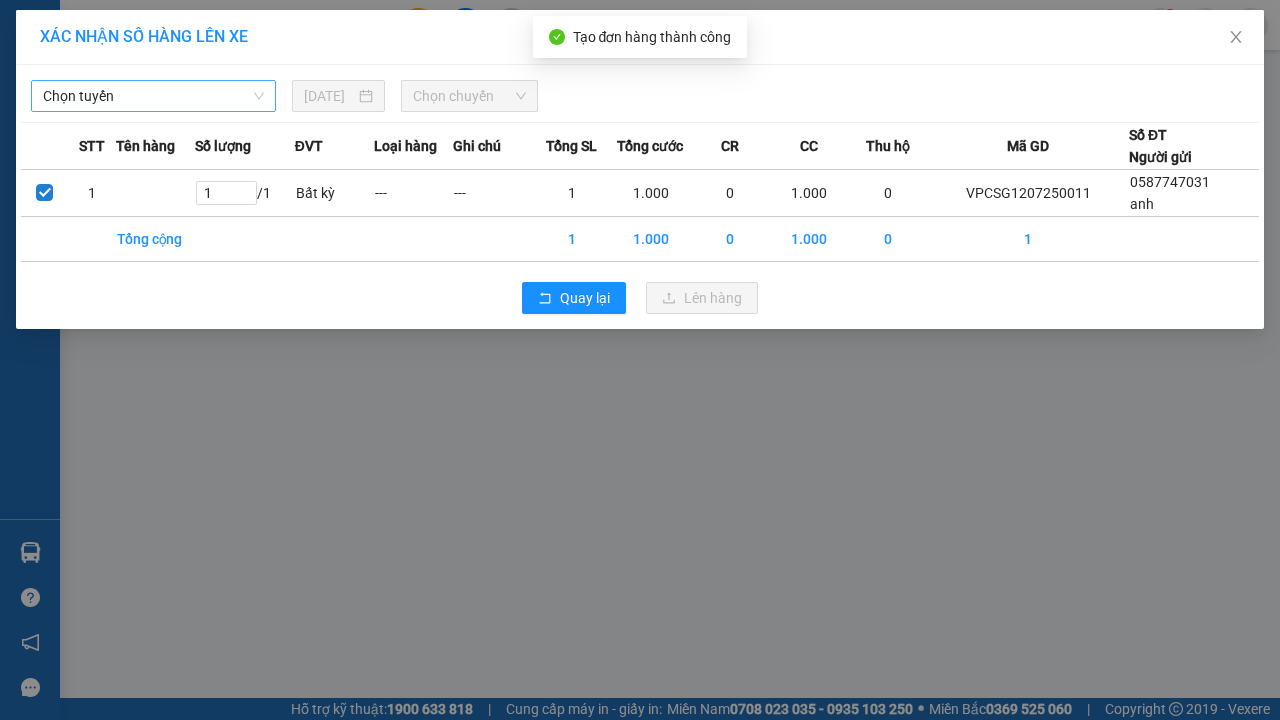 click on "Chọn tuyến" at bounding box center [153, 96] 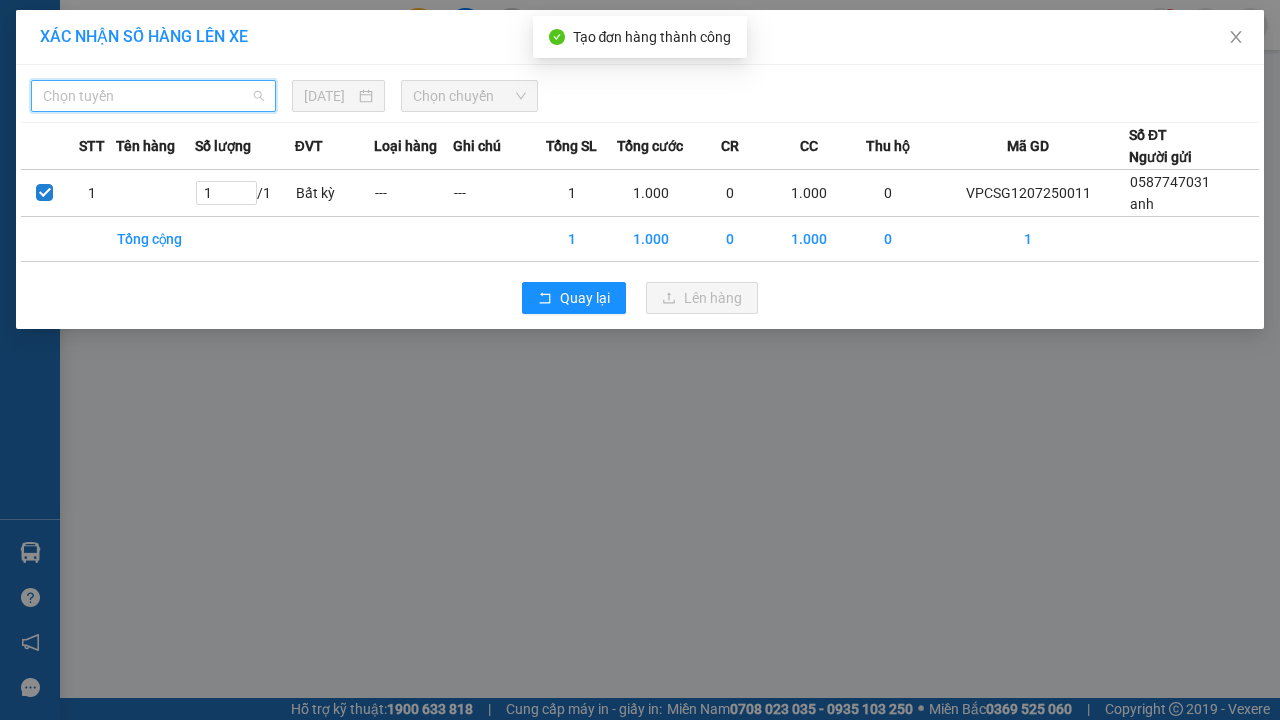 click on "LHP - ĐBP - [PERSON_NAME] - [GEOGRAPHIC_DATA]" at bounding box center [153, 328] 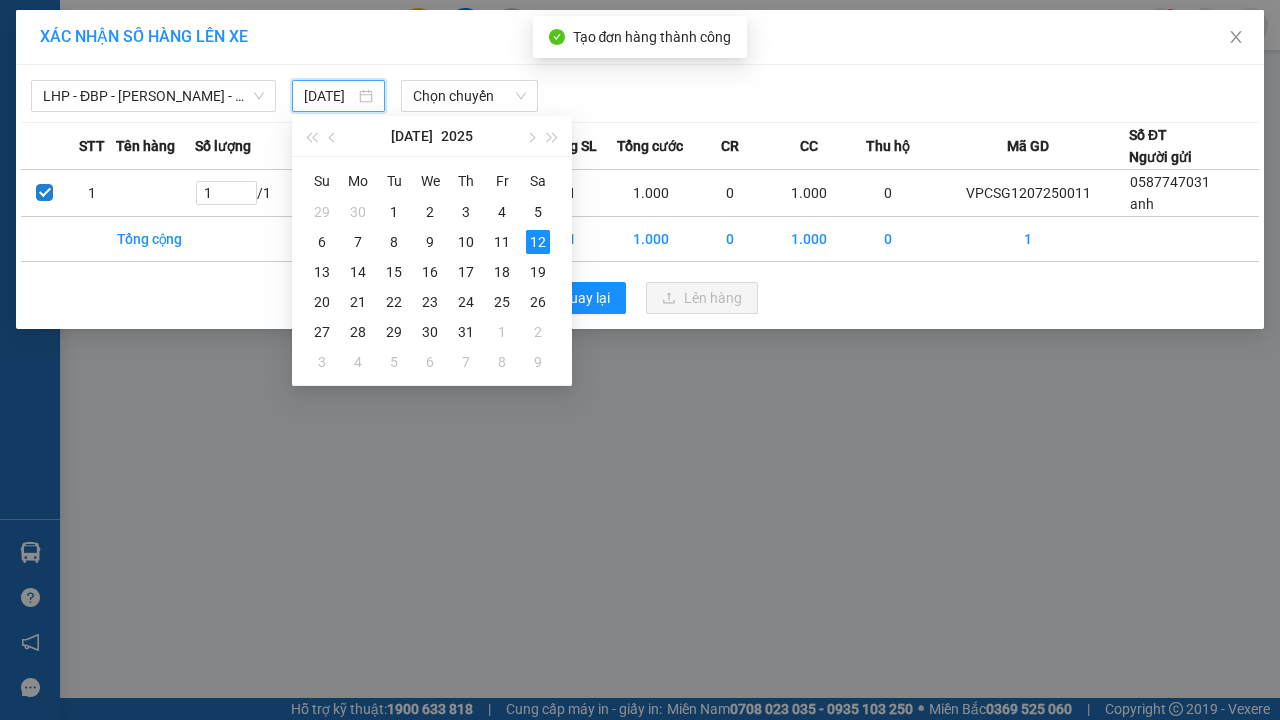 click on "12" at bounding box center (538, 242) 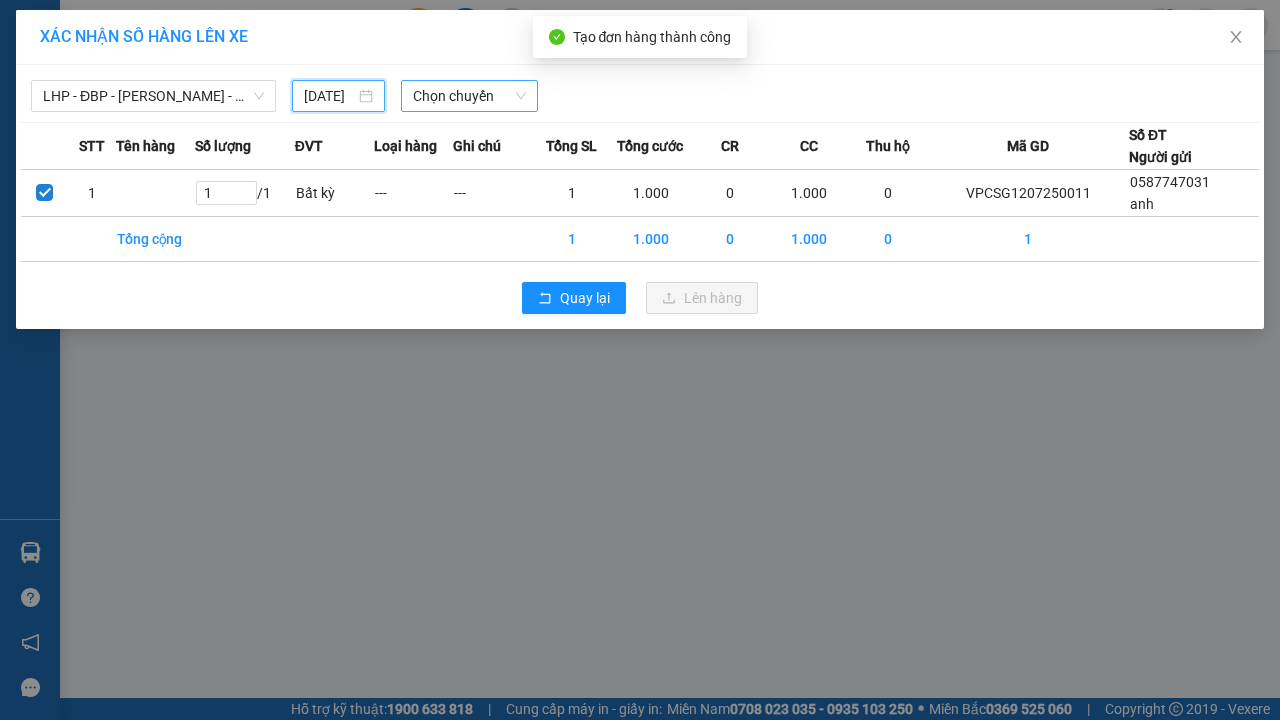 click on "Chọn chuyến" at bounding box center [469, 96] 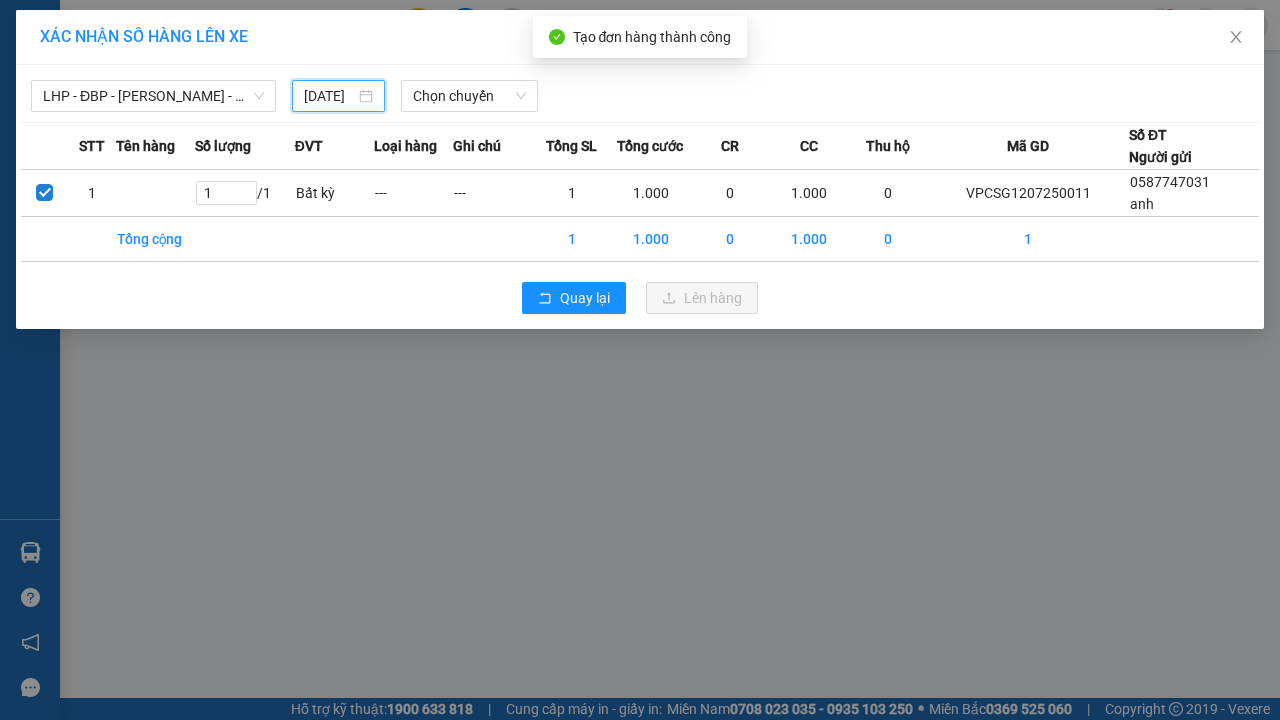 click on "Lên hàng" at bounding box center [713, 298] 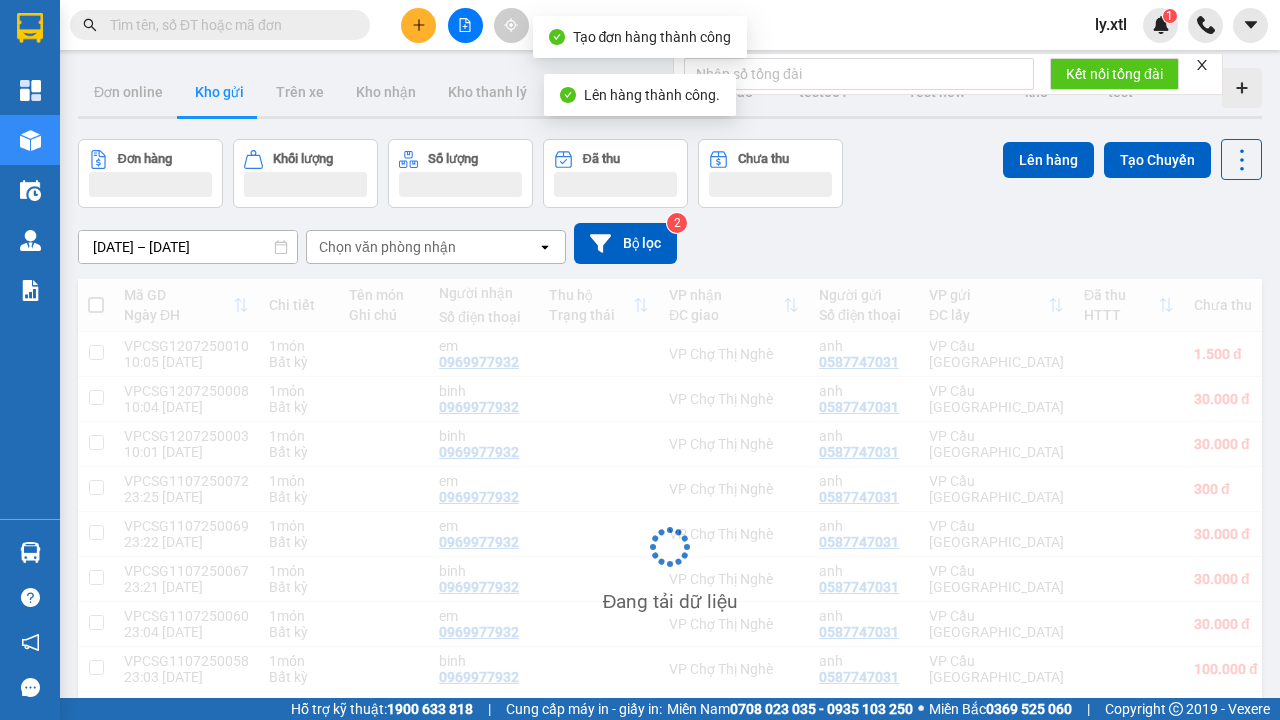 scroll, scrollTop: 68, scrollLeft: 0, axis: vertical 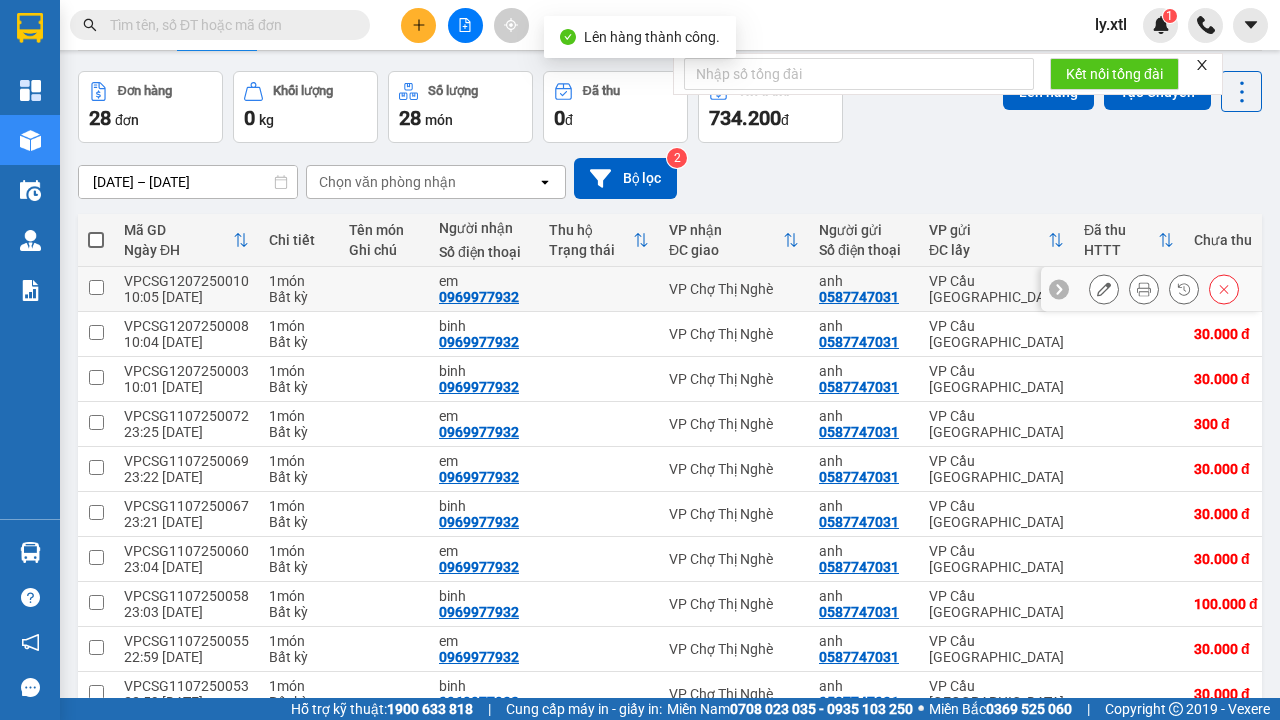 click on "Trên xe" at bounding box center (300, 24) 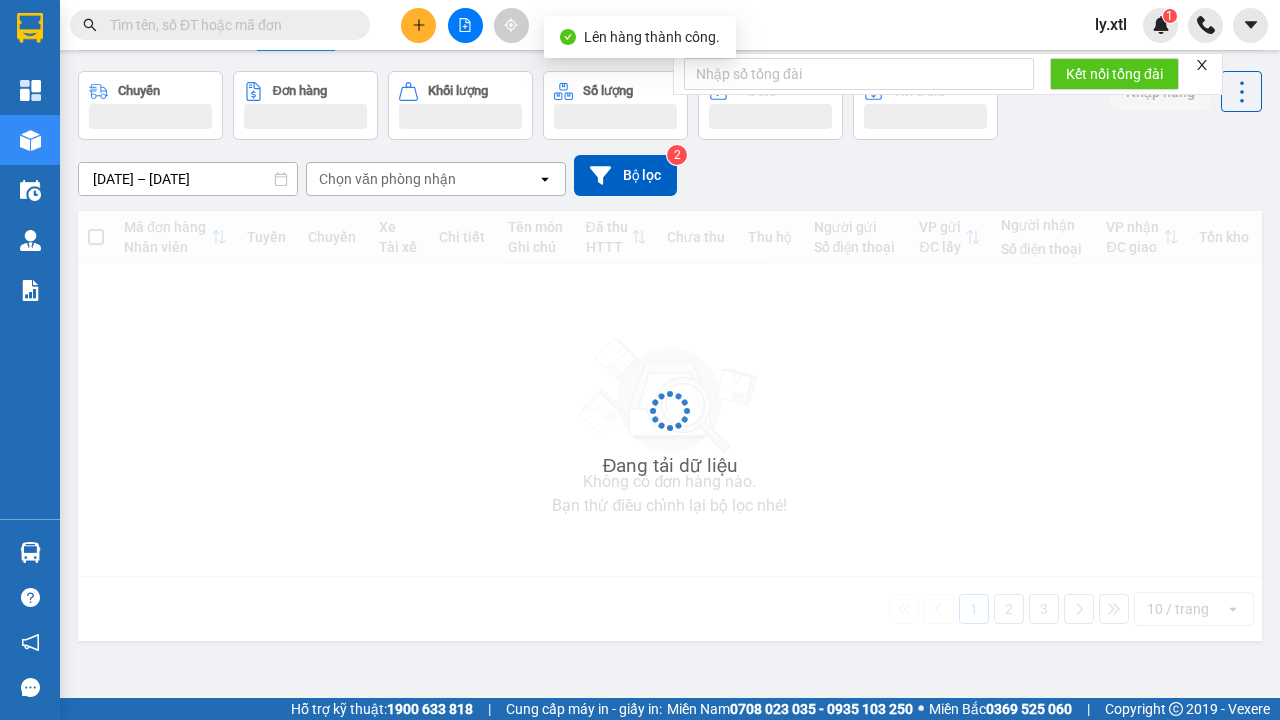 scroll, scrollTop: 0, scrollLeft: 0, axis: both 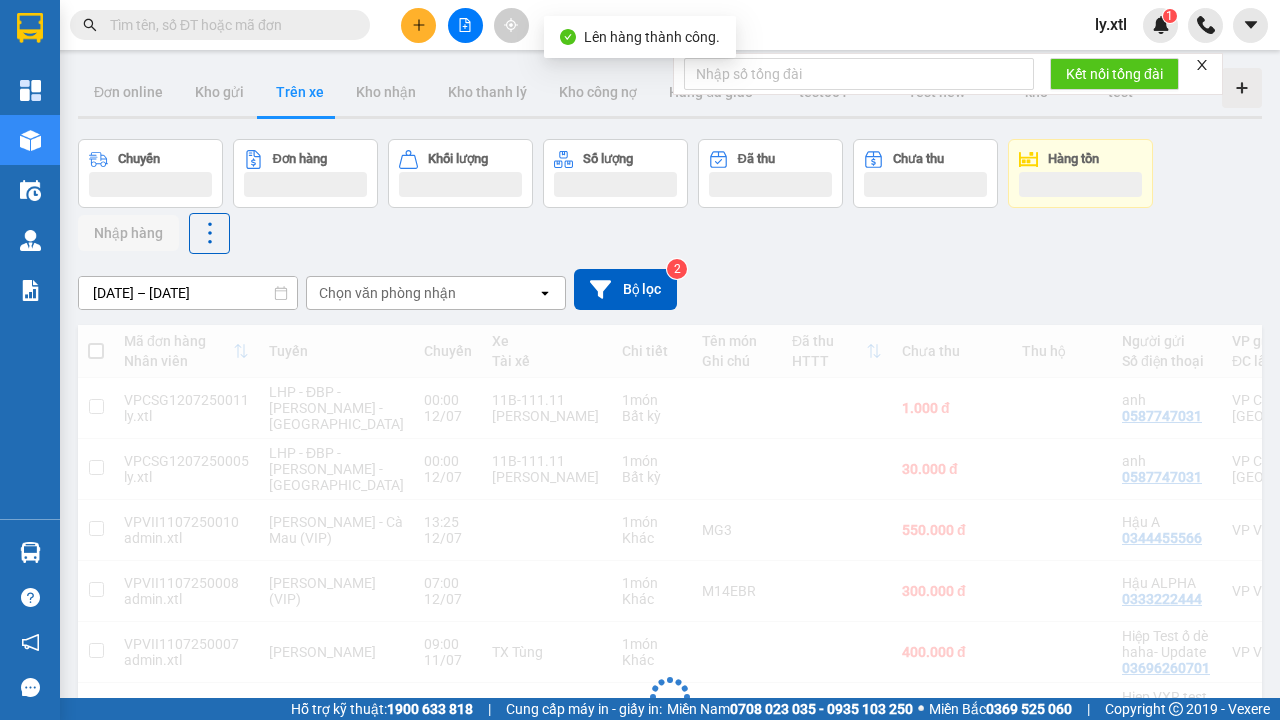 click at bounding box center (96, 406) 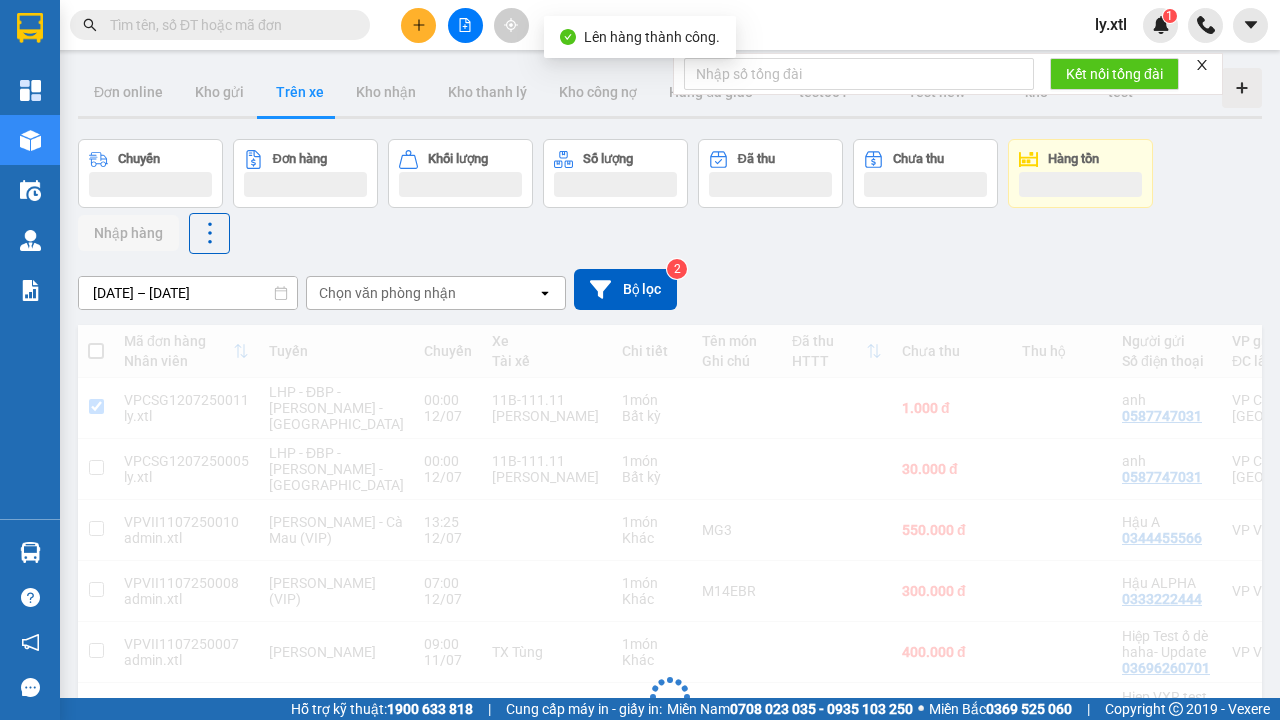 checkbox on "true" 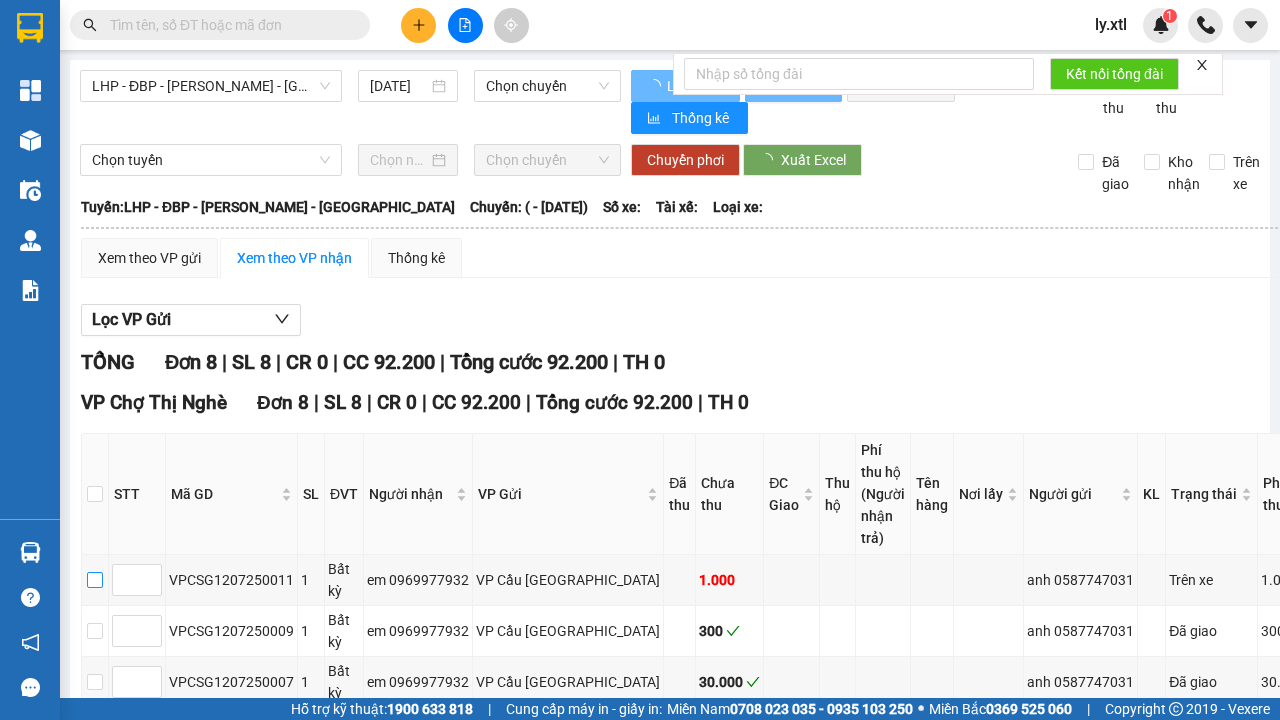 click at bounding box center (95, 580) 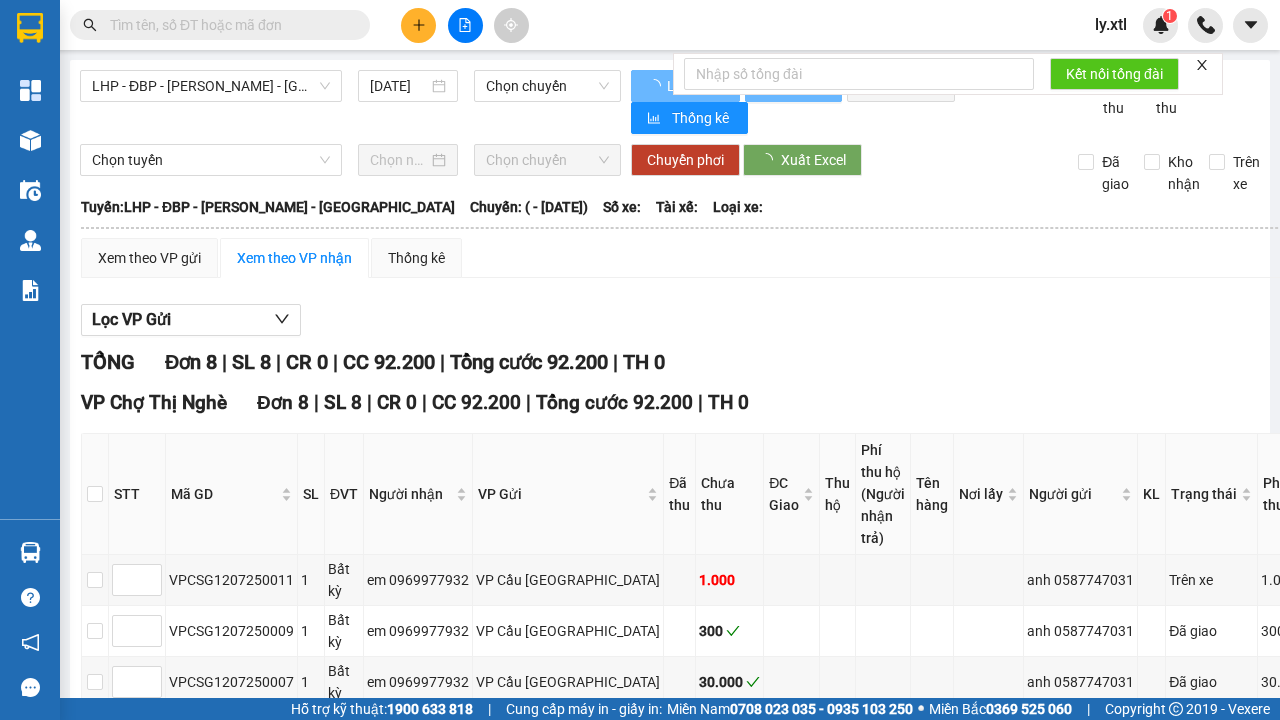 click on "[PERSON_NAME] sắp xếp Nhập kho nhận In DS In biên lai" at bounding box center [799, 994] 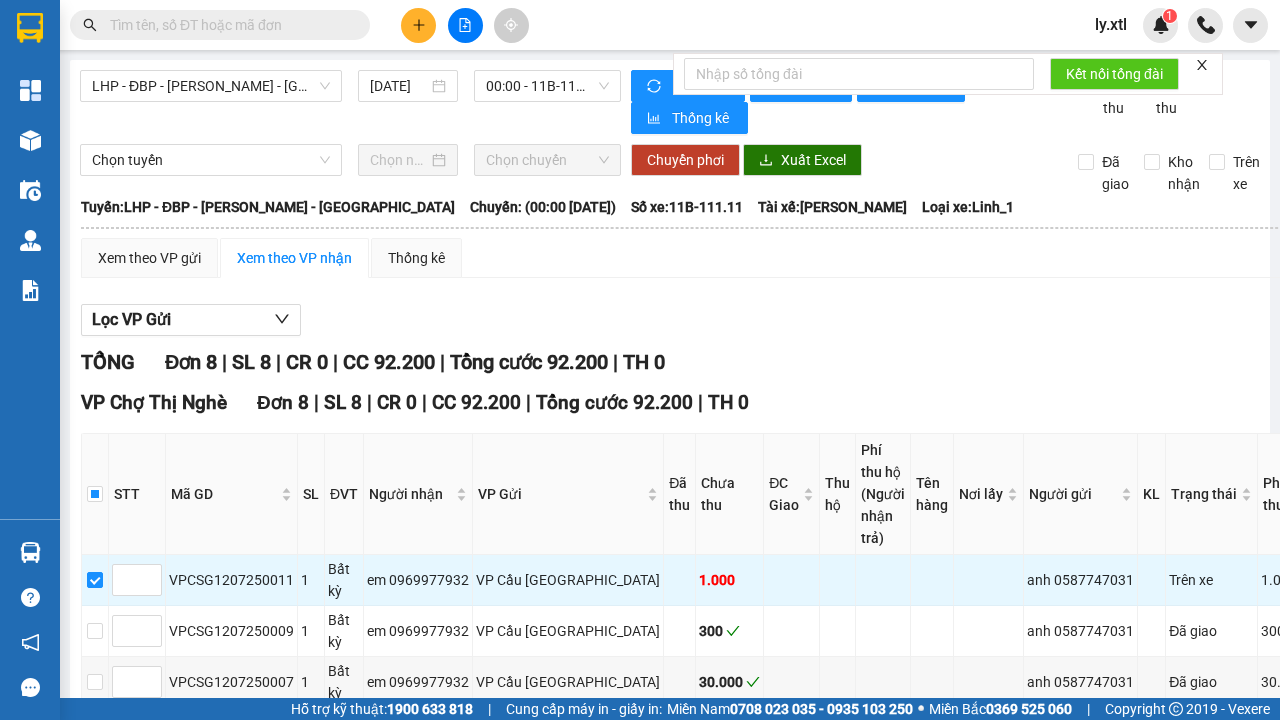 click on "Nhập kho nhận" at bounding box center [393, 994] 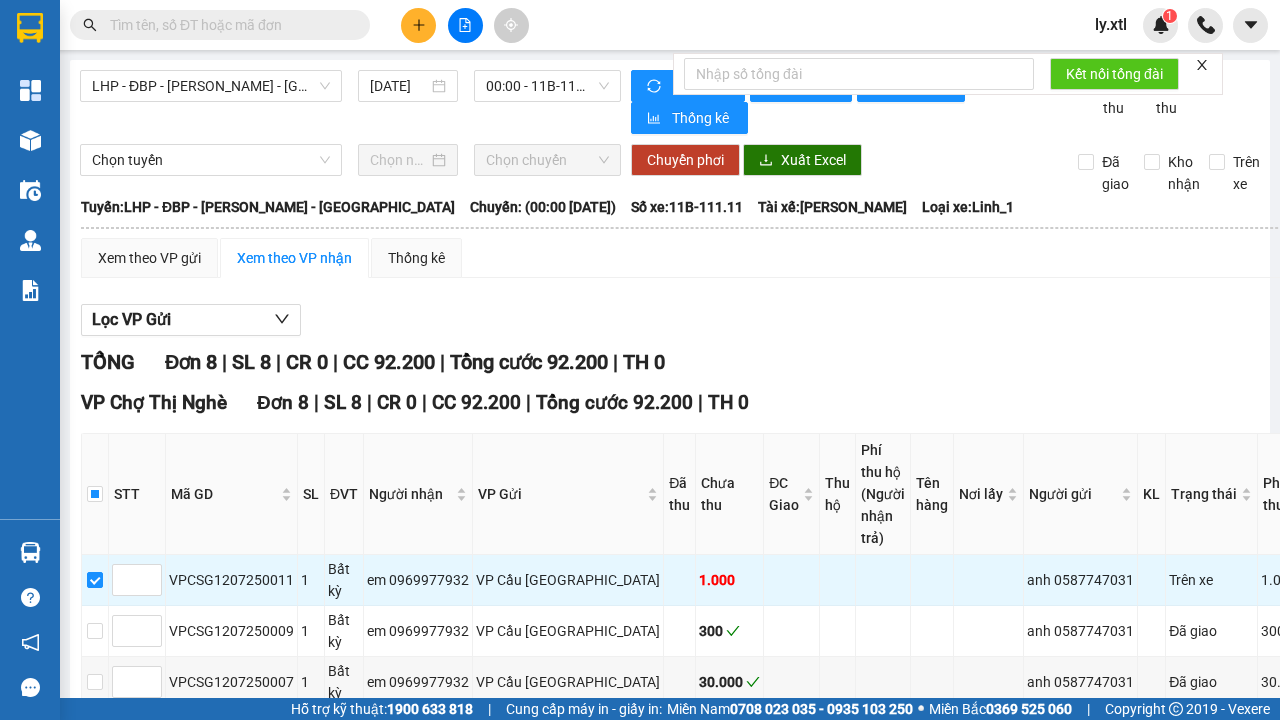 scroll, scrollTop: 0, scrollLeft: 0, axis: both 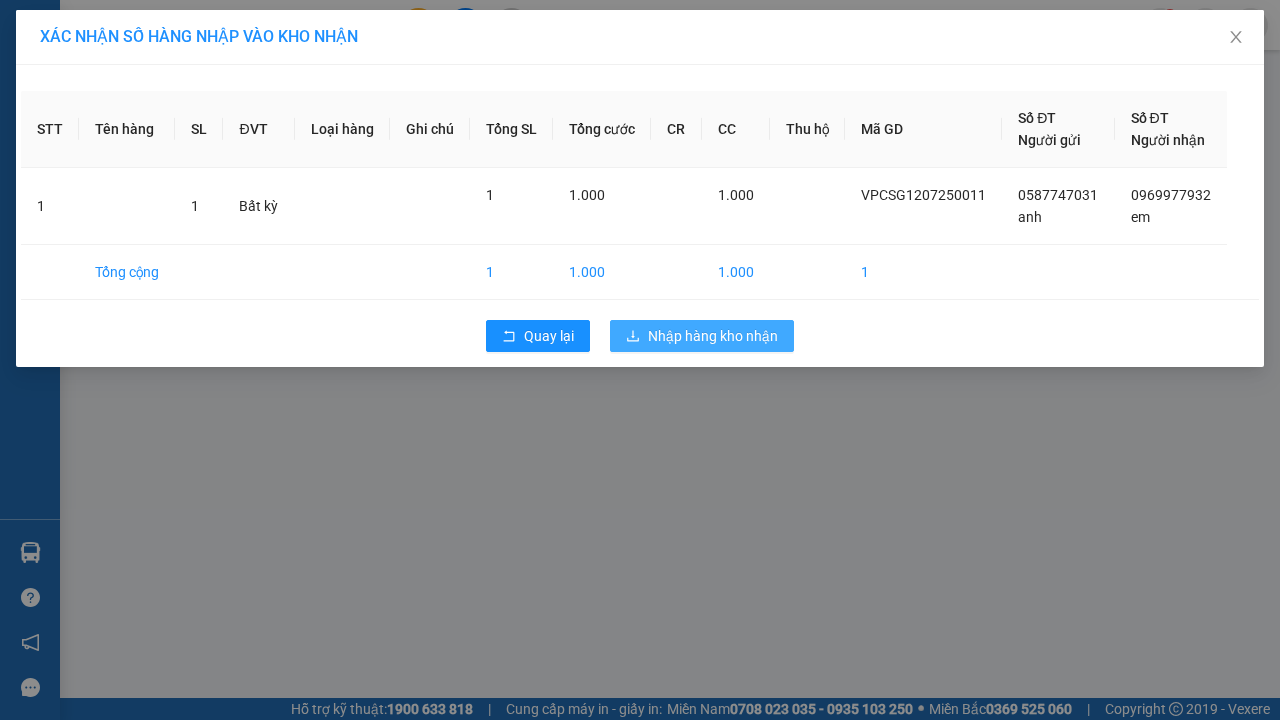 click on "Nhập hàng kho nhận" at bounding box center (713, 336) 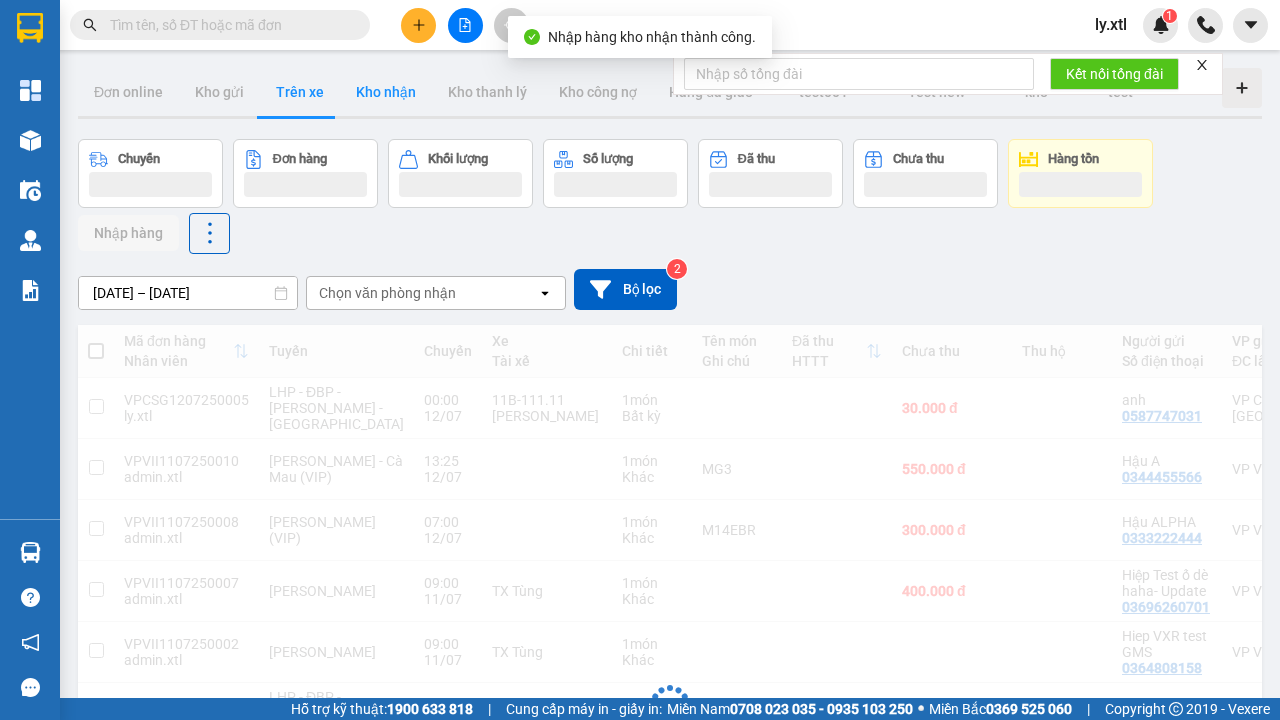 click on "Kho nhận" at bounding box center [386, 92] 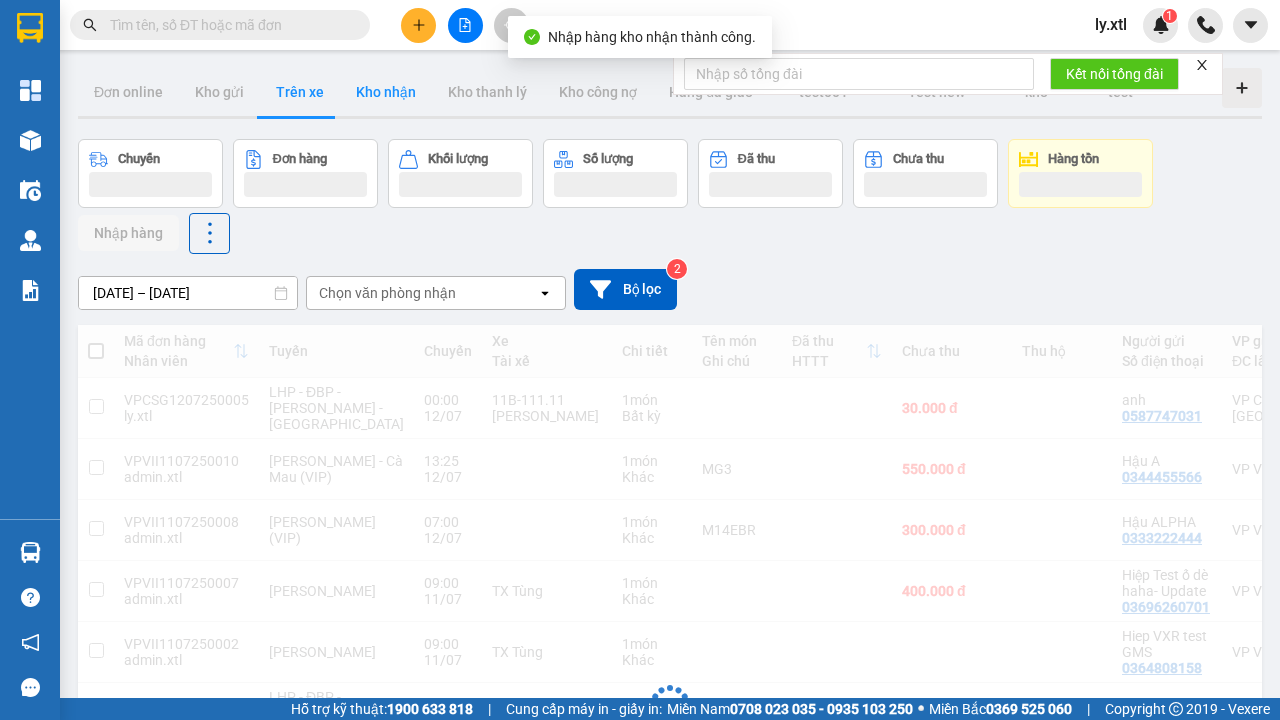 type on "[DATE] – [DATE]" 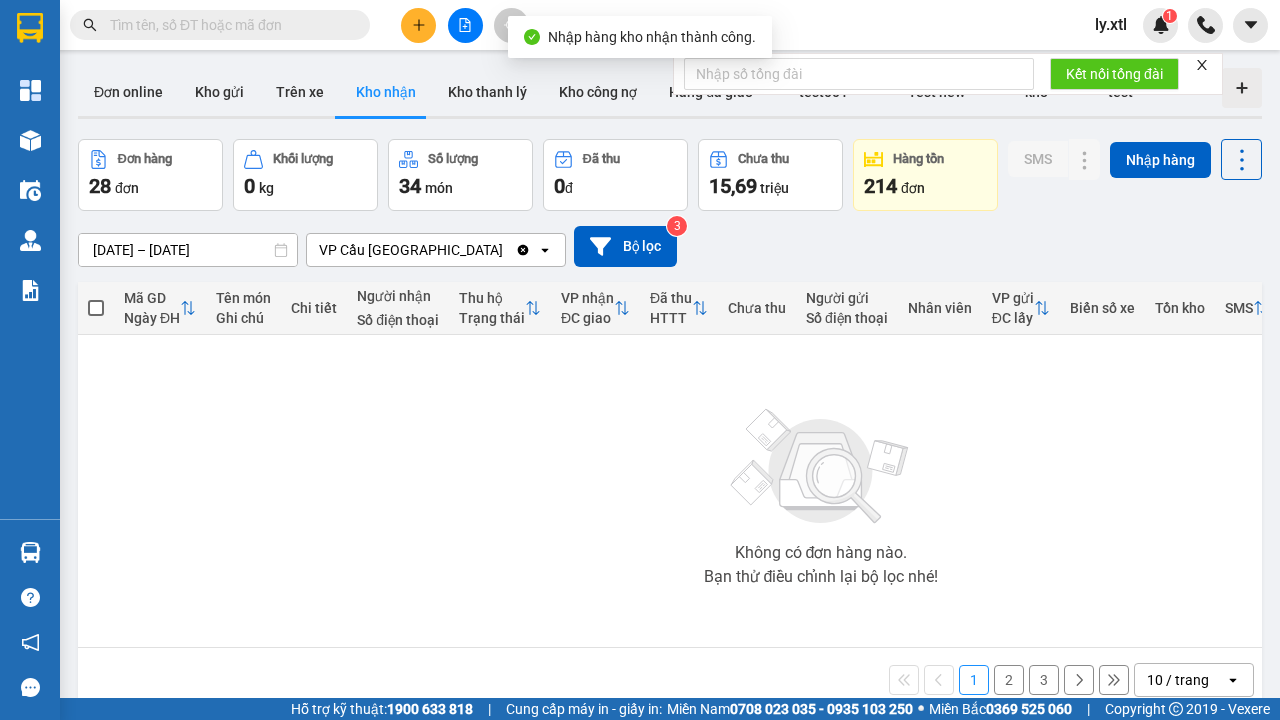 click on "VP Cầu [GEOGRAPHIC_DATA]" at bounding box center (411, 250) 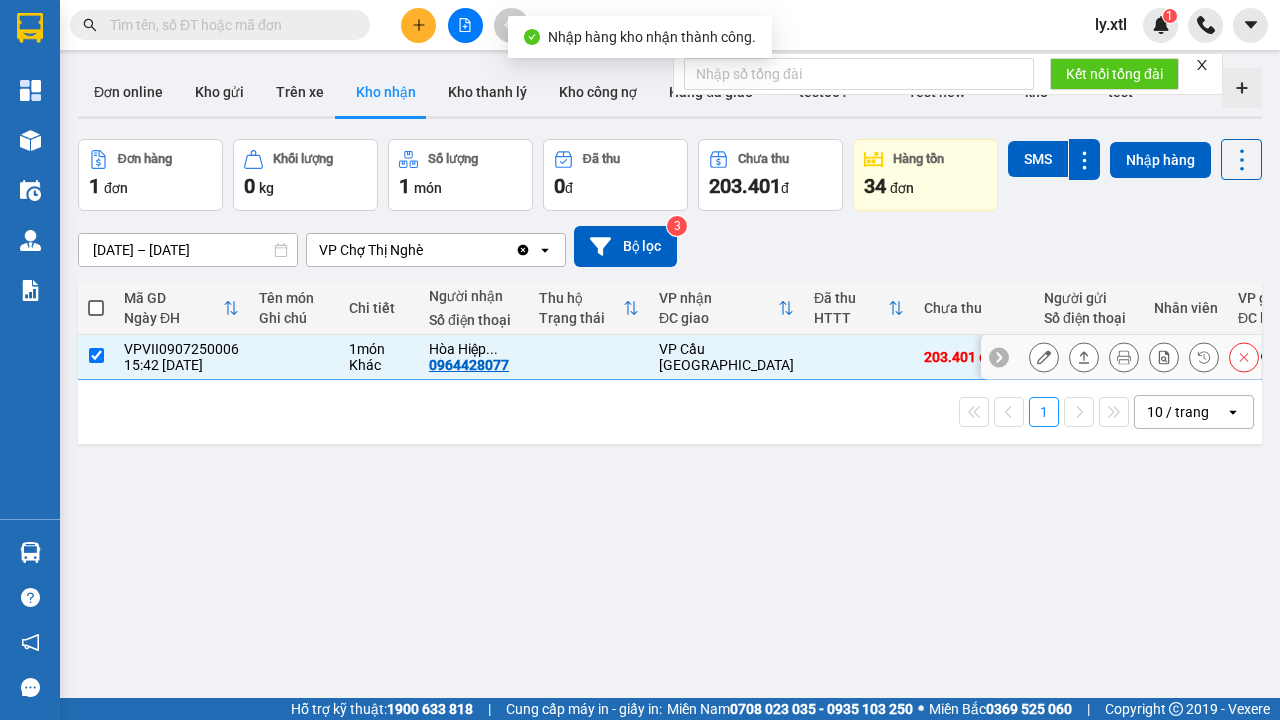 checkbox on "false" 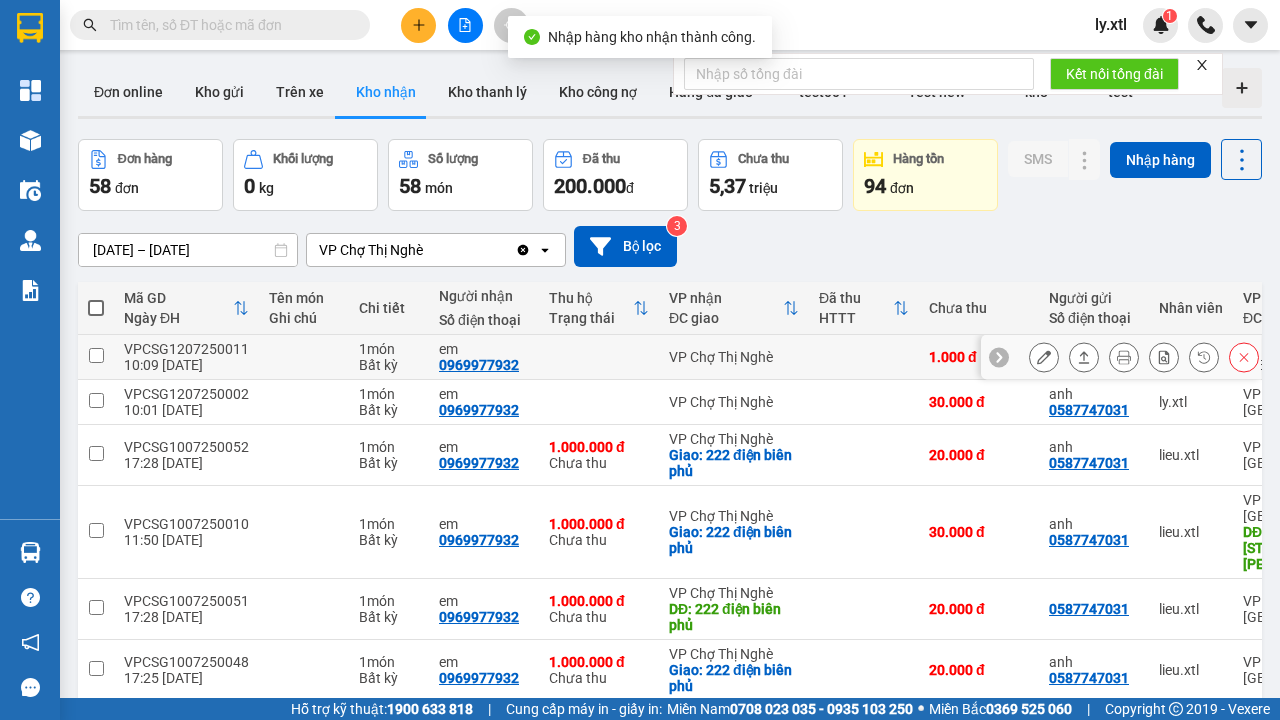 click 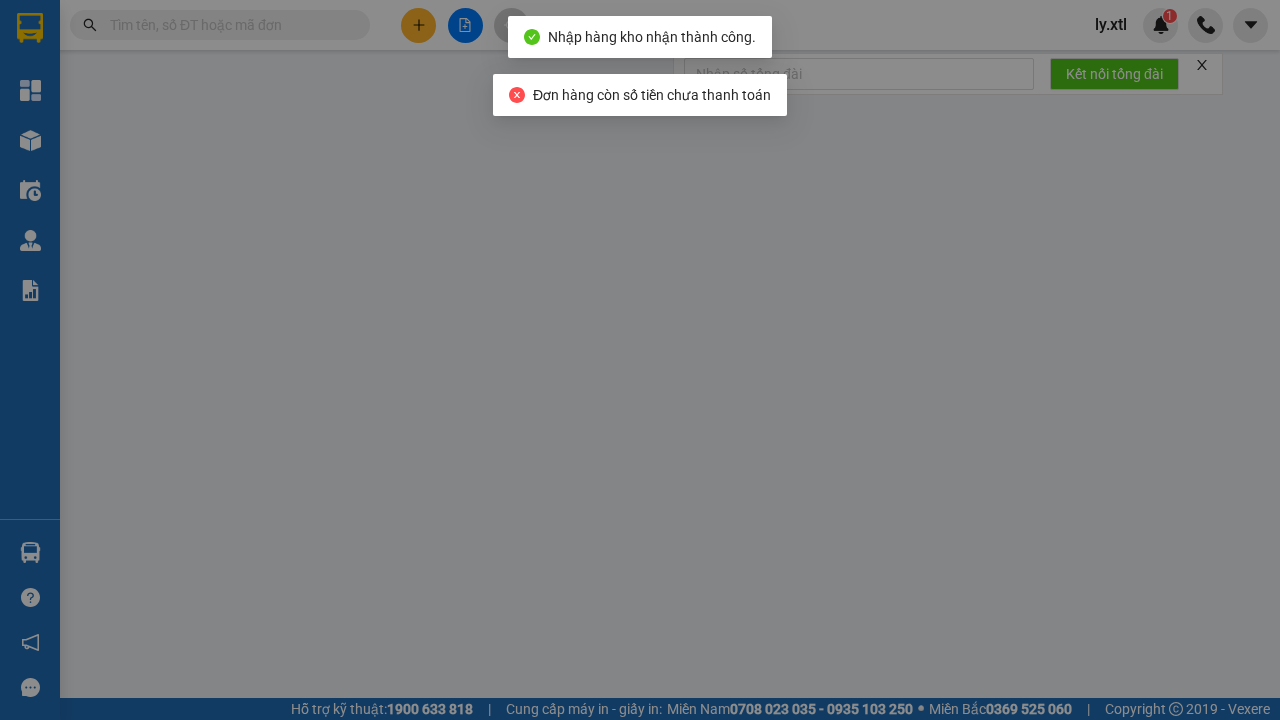 type on "0587747031" 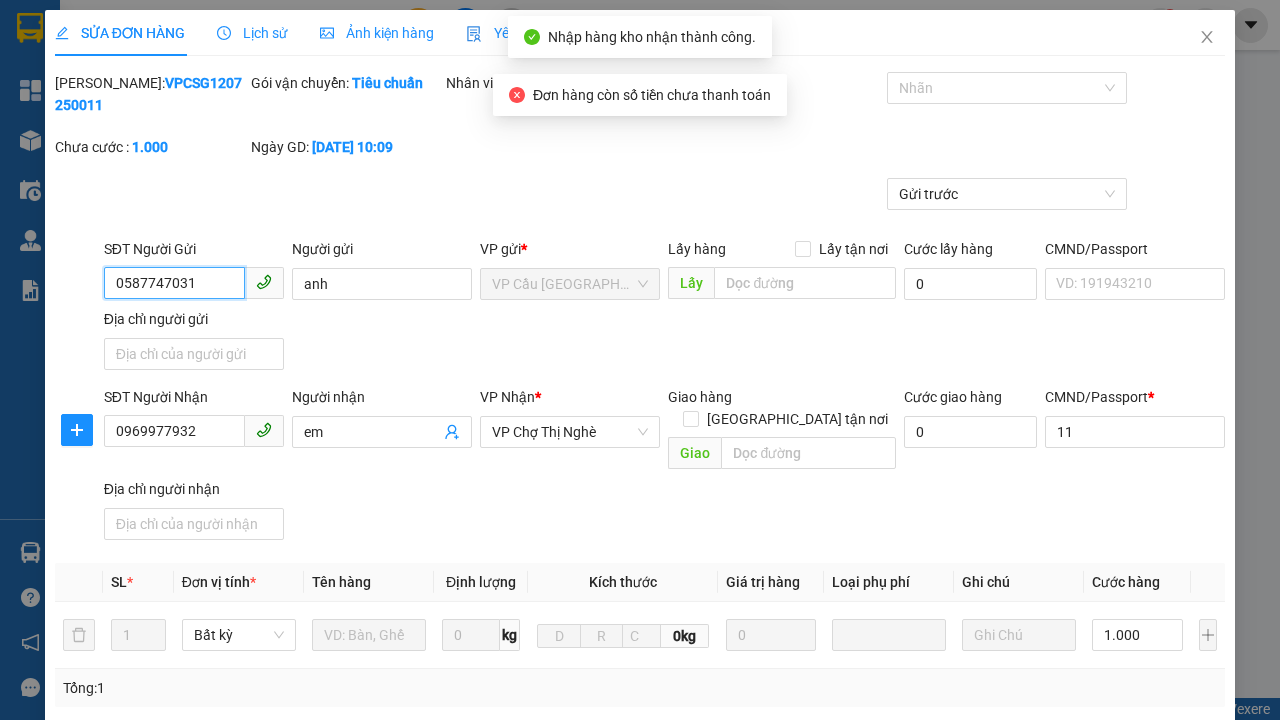 scroll, scrollTop: 411, scrollLeft: 0, axis: vertical 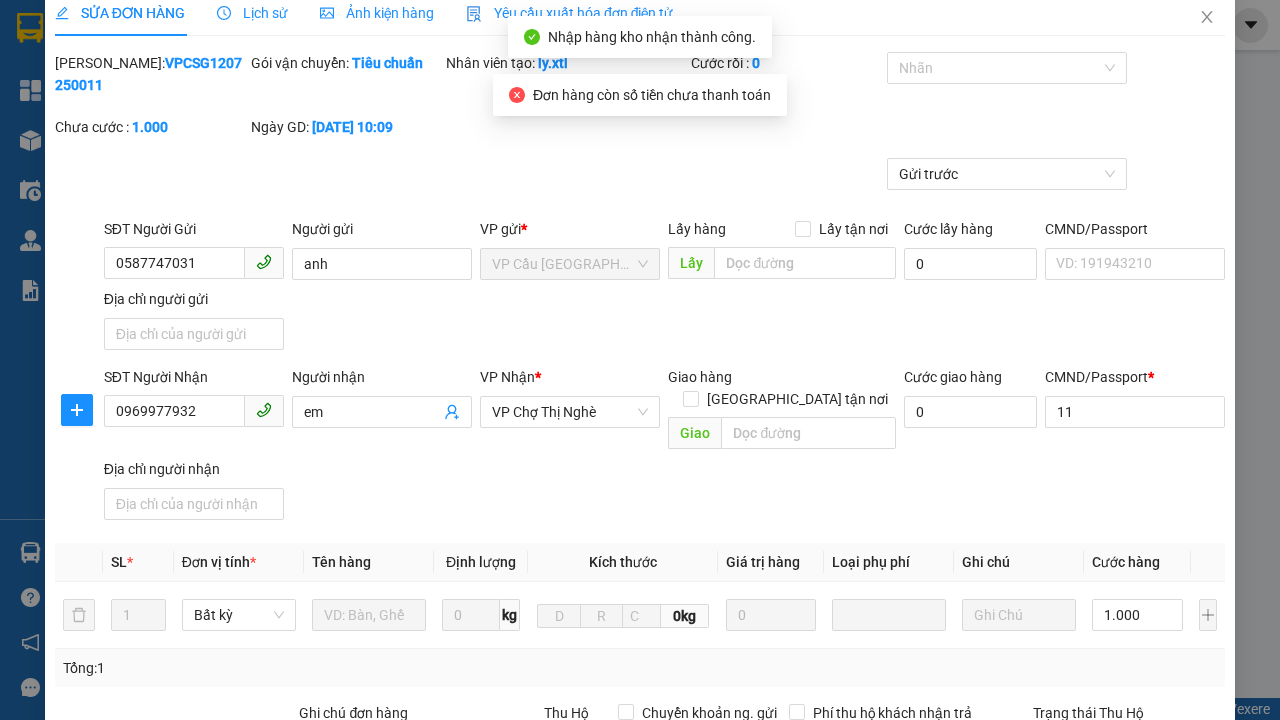 click on "Xuất hóa đơn hàng" at bounding box center (70, 1054) 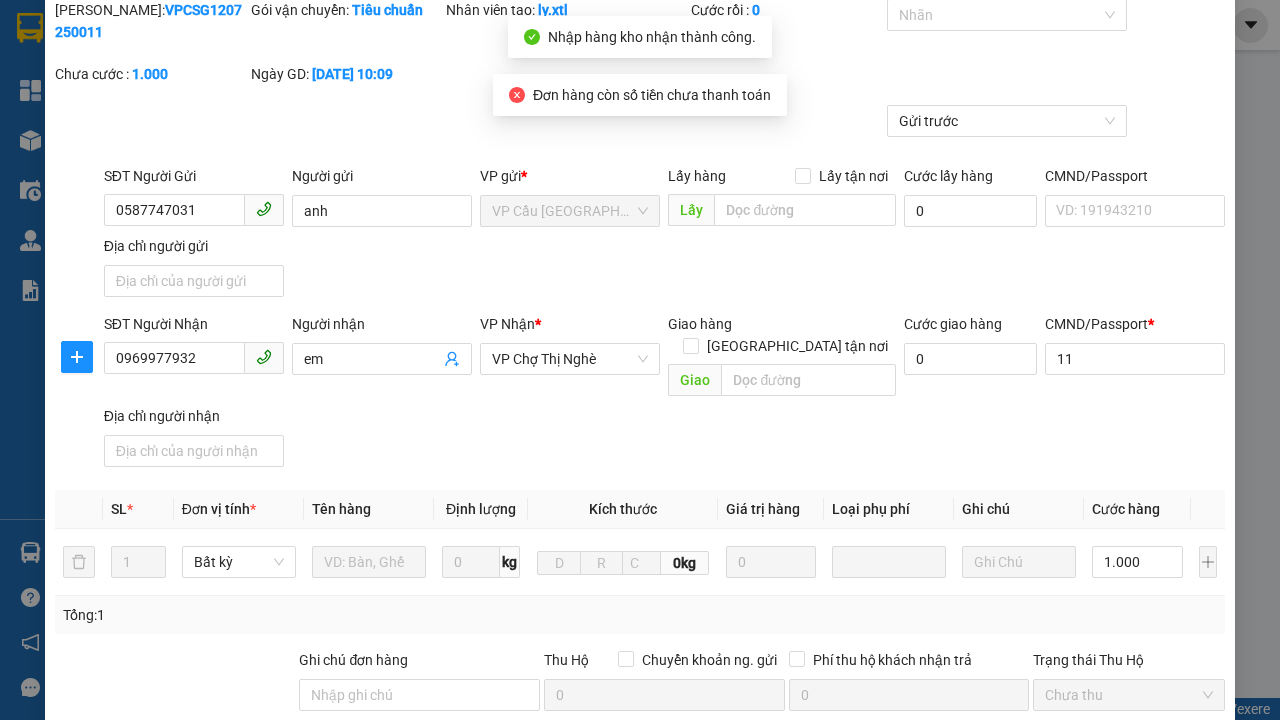 checkbox on "false" 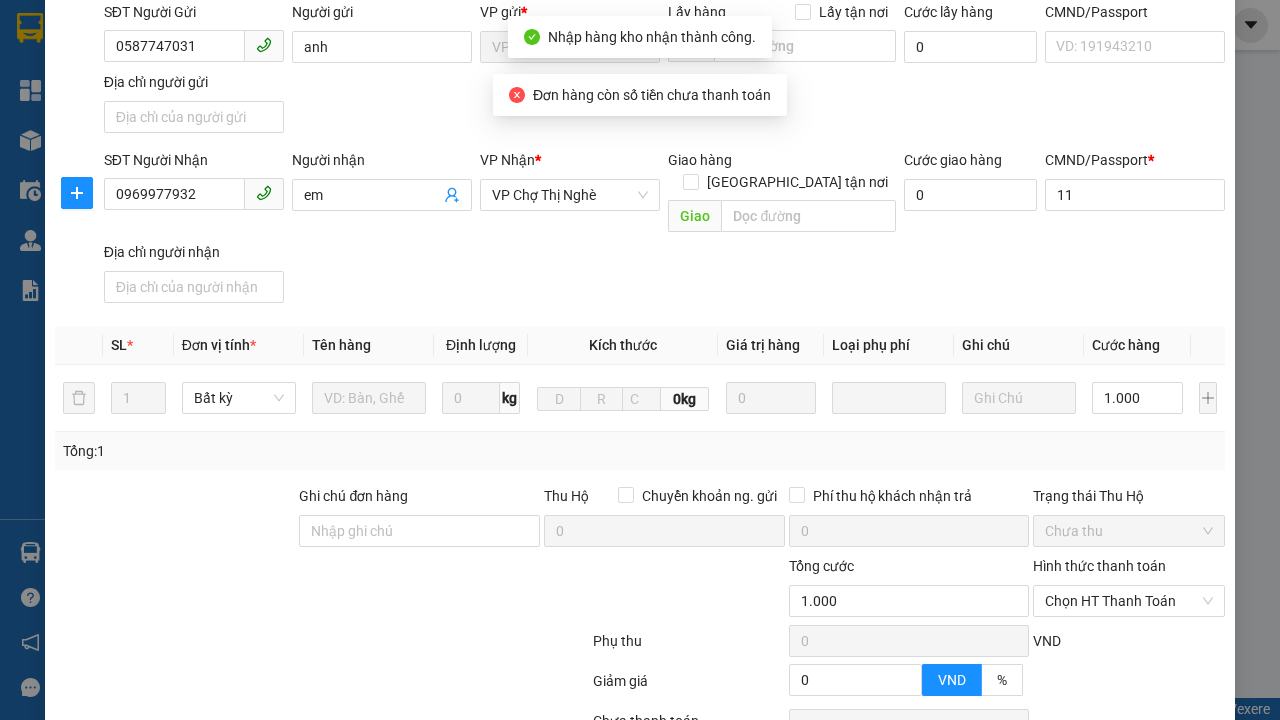 click on "Chọn HT Thanh Toán" at bounding box center [1129, 601] 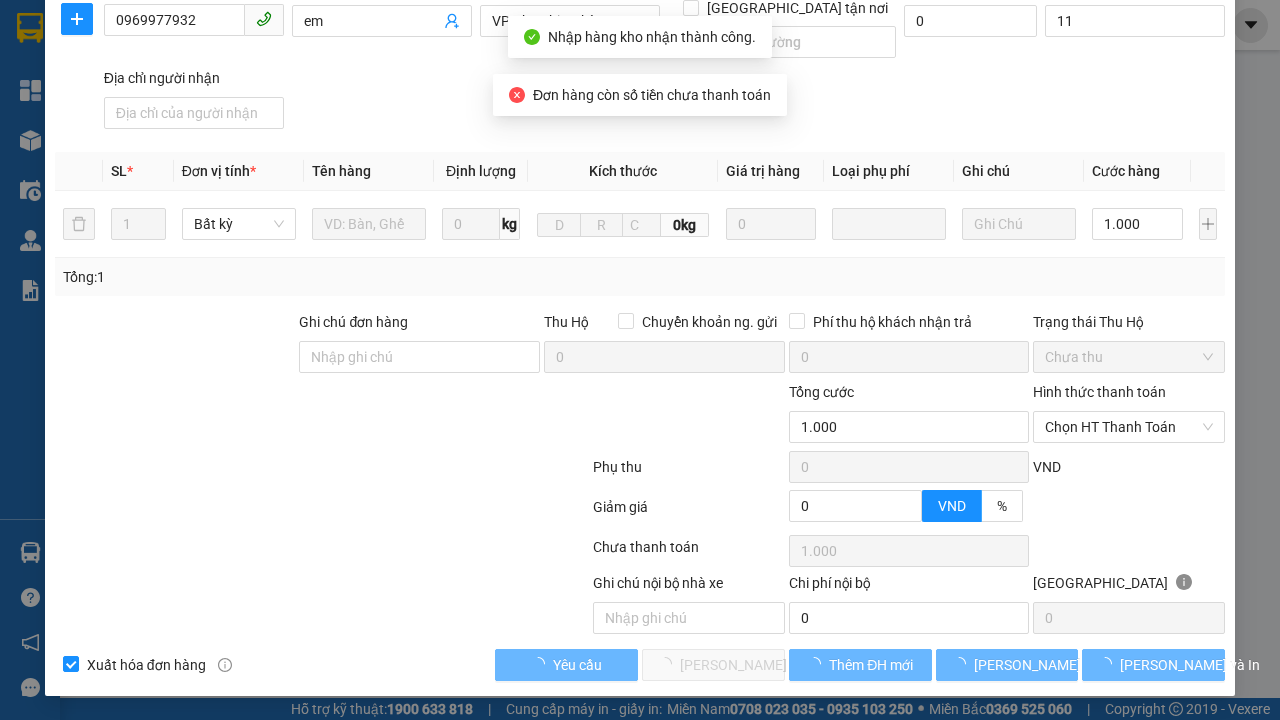 click on "Hình thức thanh toán" at bounding box center (1099, 392) 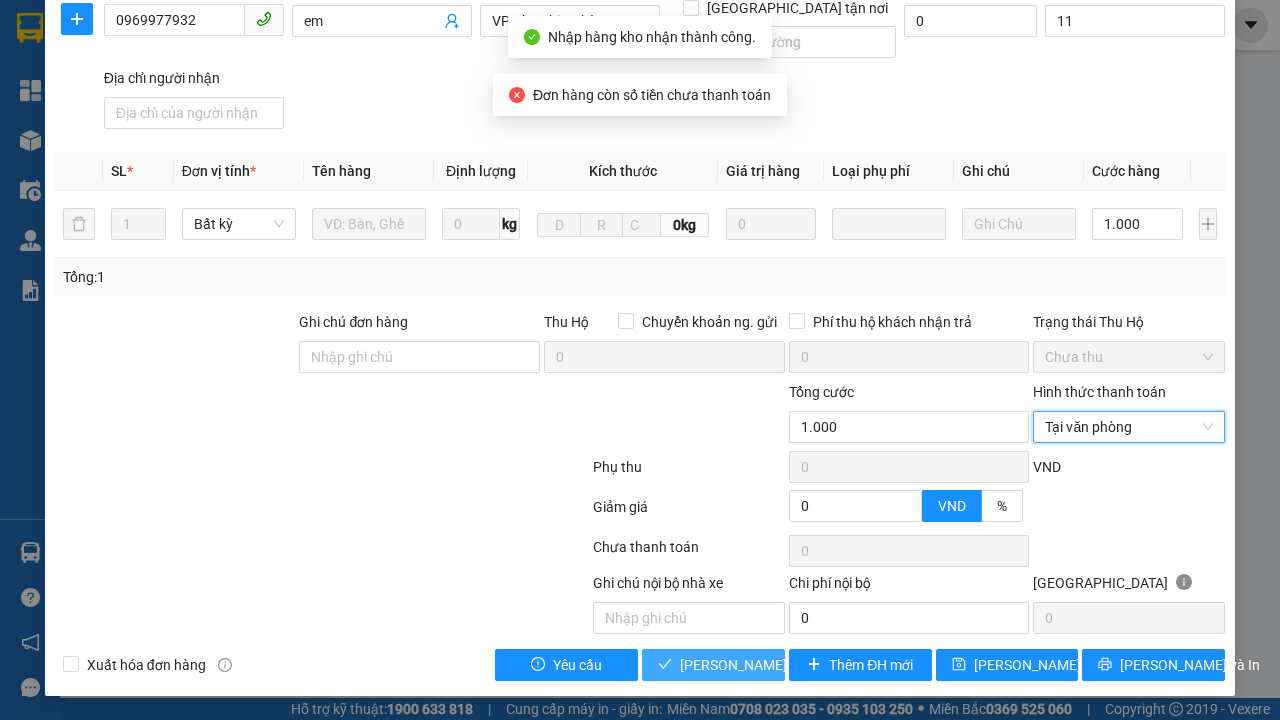 click on "[PERSON_NAME] và Giao hàng" at bounding box center (776, 665) 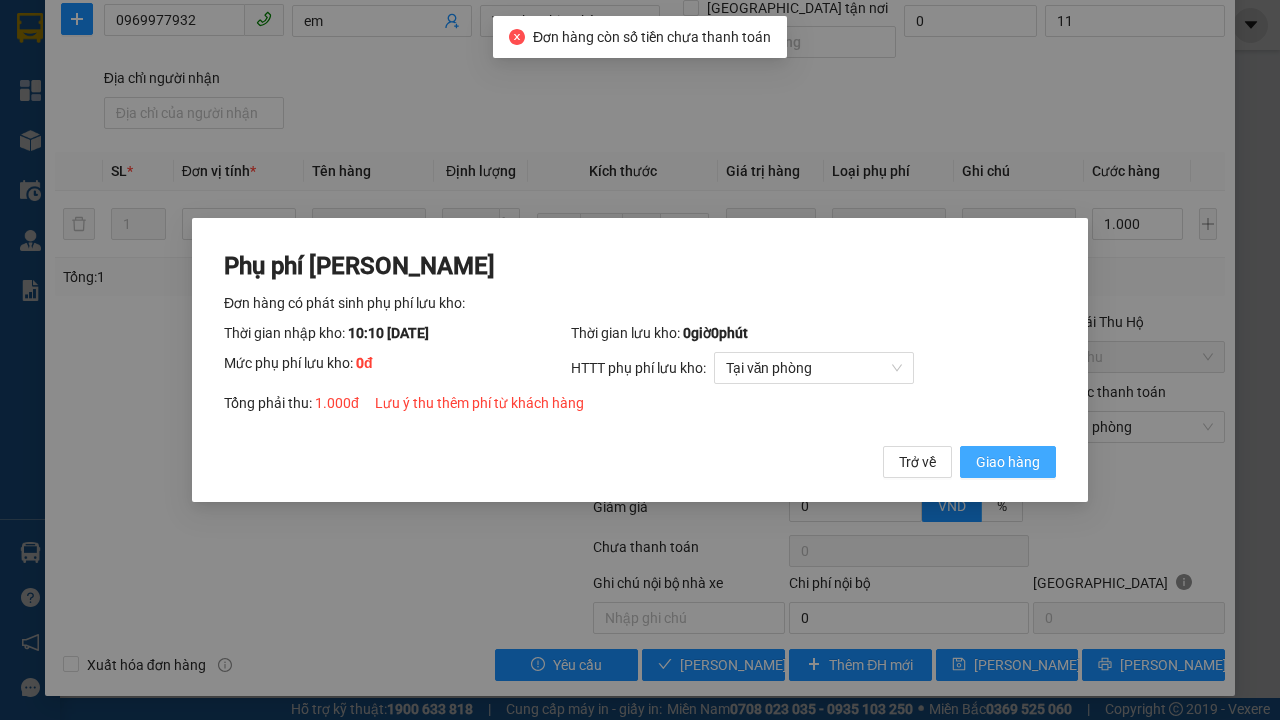 click on "Giao hàng" at bounding box center (1008, 462) 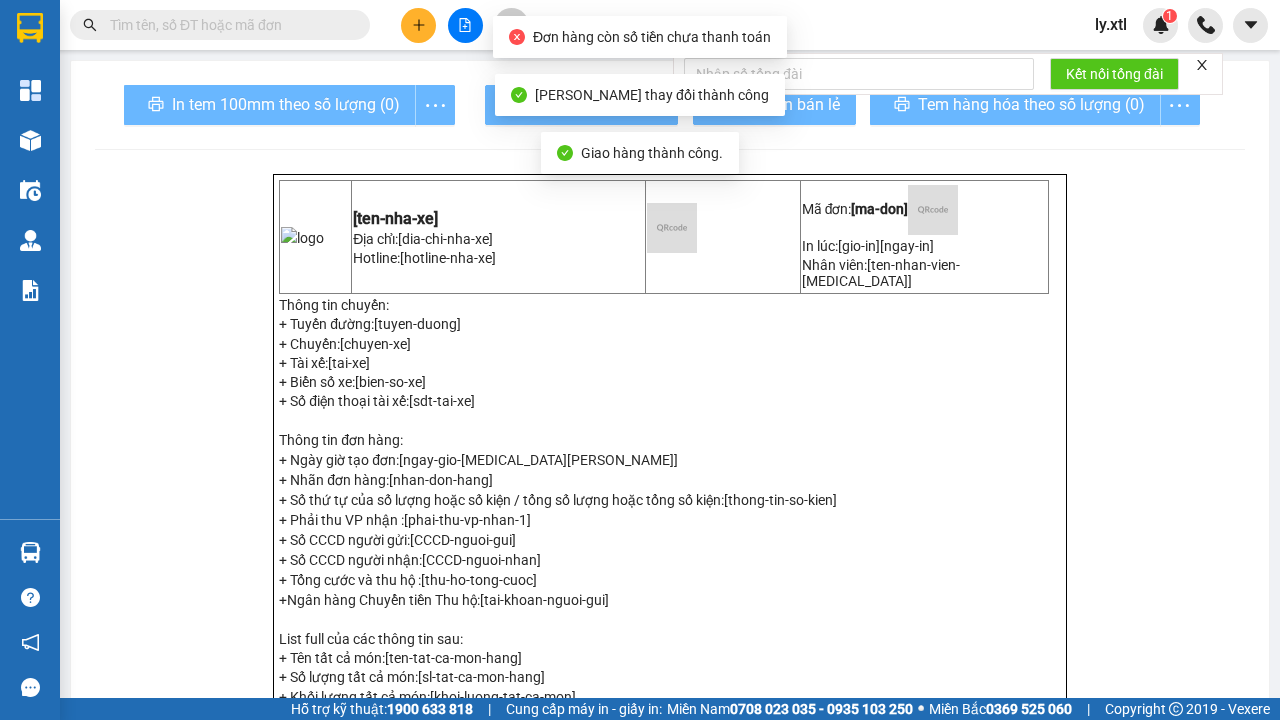 click at bounding box center (30, 28) 